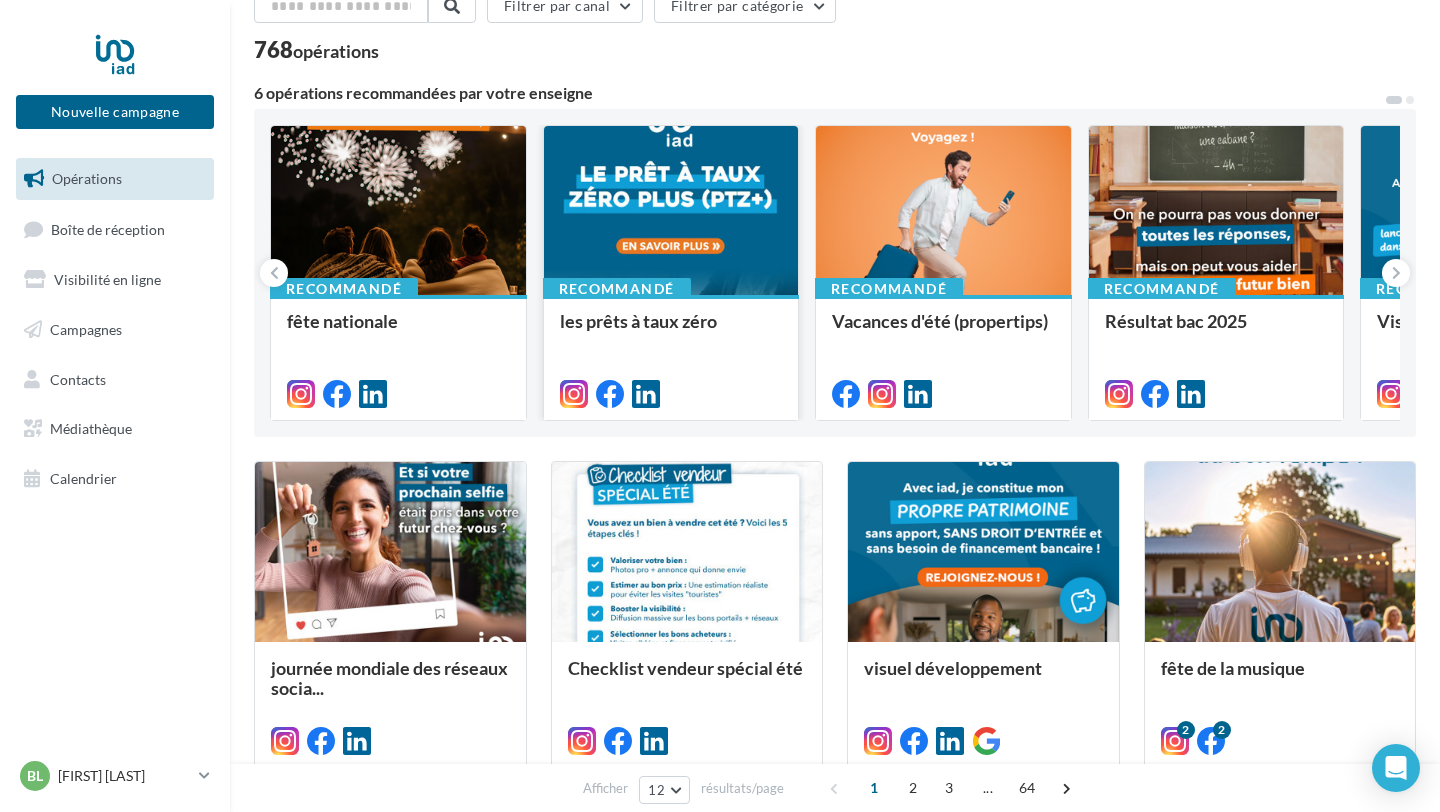 scroll, scrollTop: 113, scrollLeft: 0, axis: vertical 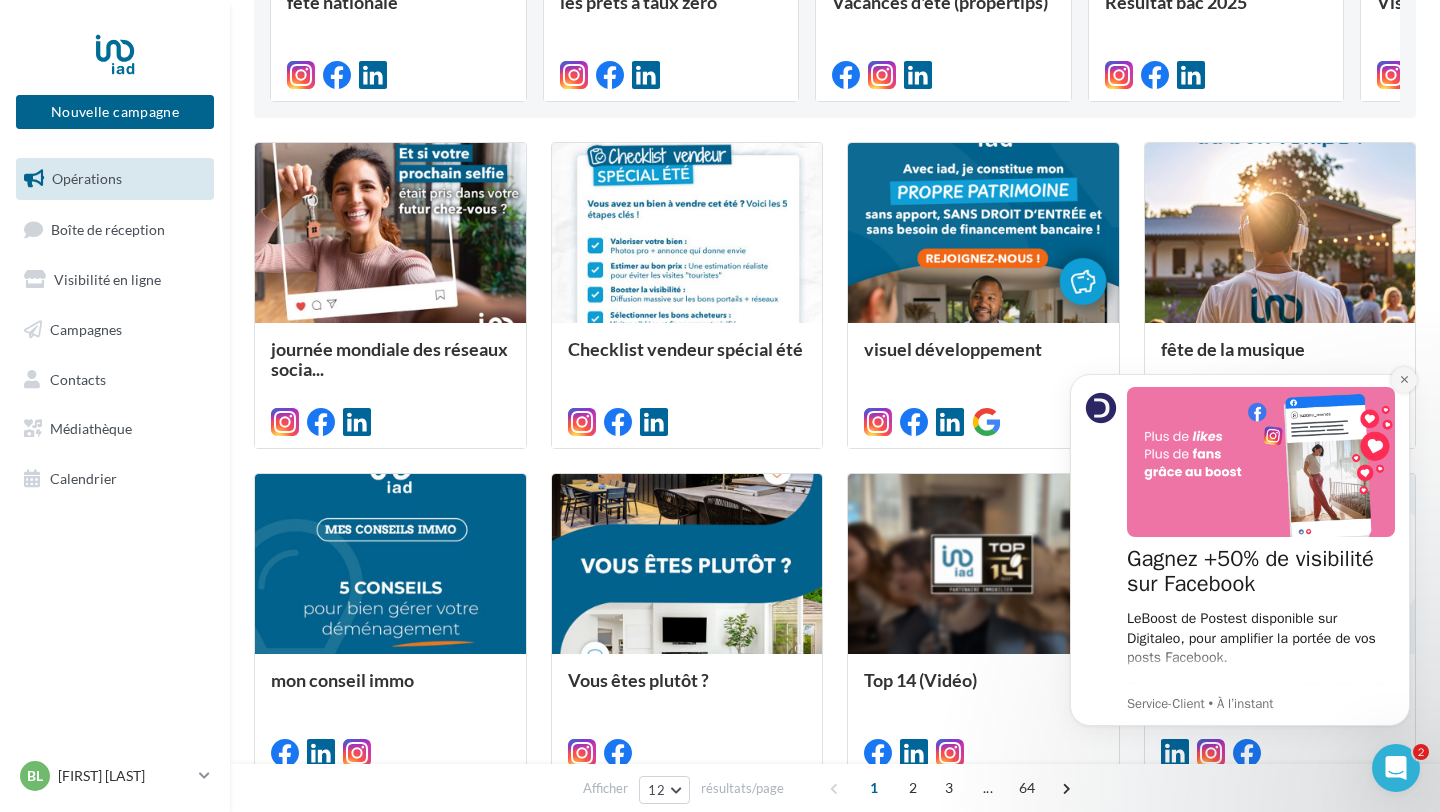 click at bounding box center (1404, 380) 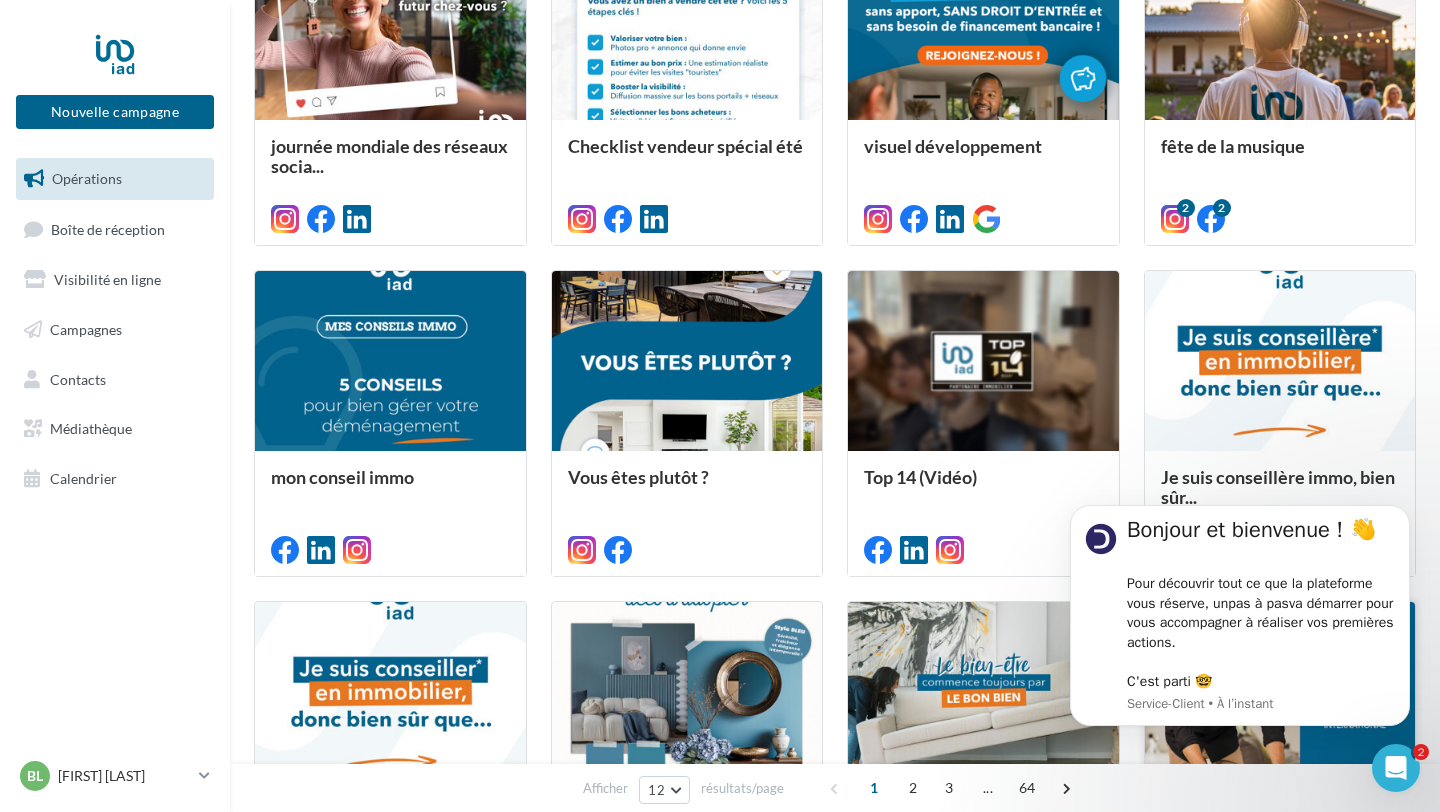 scroll, scrollTop: 702, scrollLeft: 0, axis: vertical 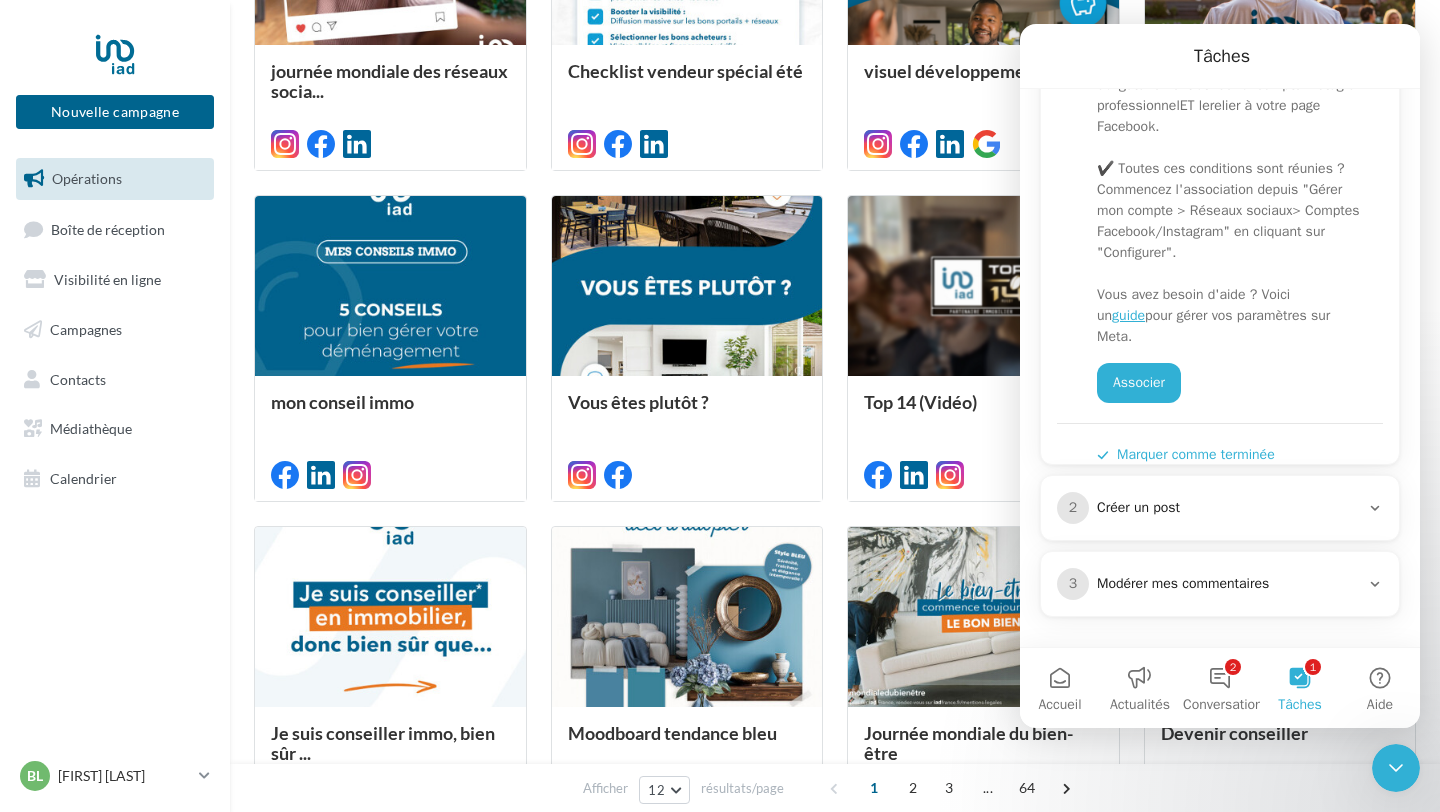 click on "Nouvelle campagne
Nouvelle campagne
Opérations
Boîte de réception
Visibilité en ligne
Campagnes
Contacts
Médiathèque
Calendrier" at bounding box center [115, 406] 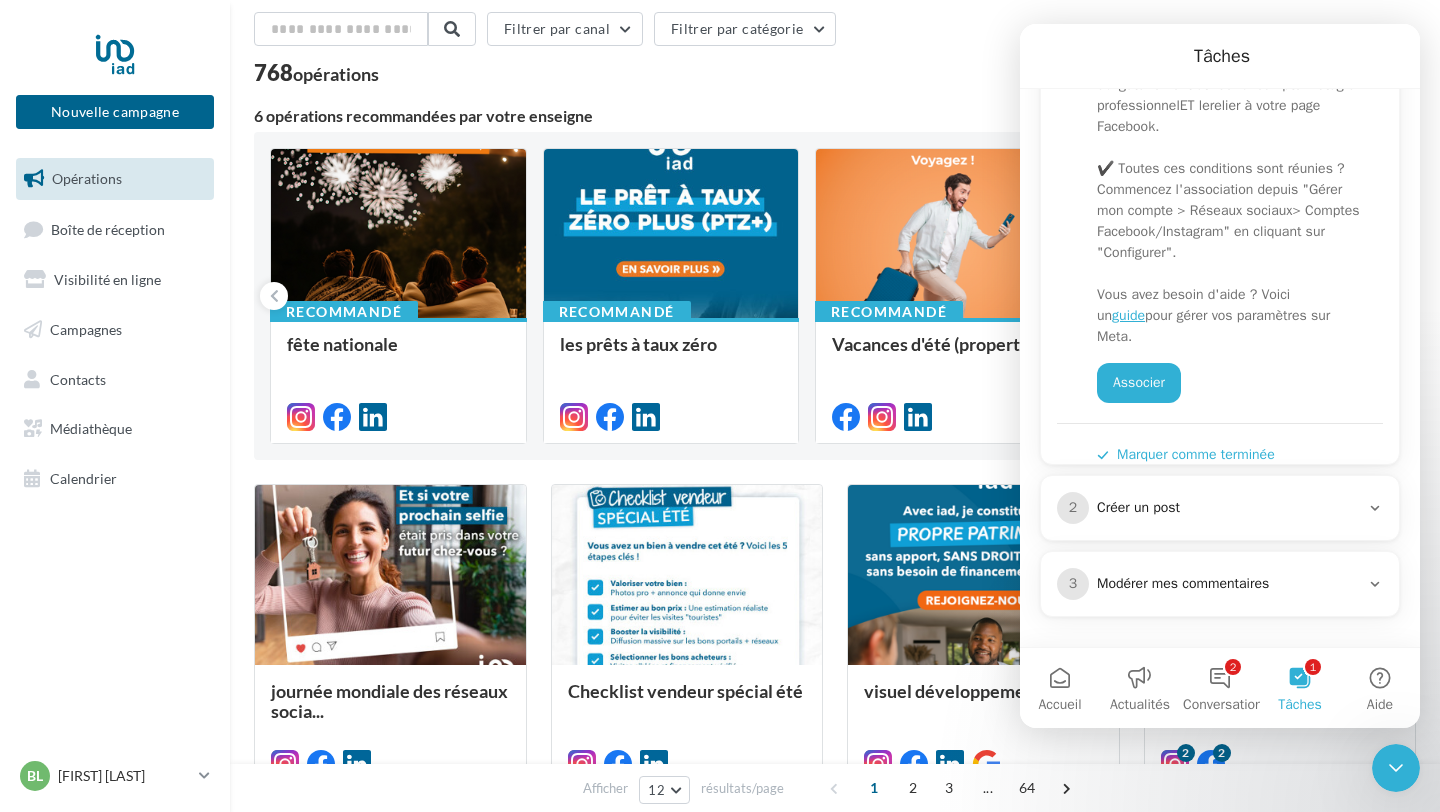 scroll, scrollTop: 0, scrollLeft: 0, axis: both 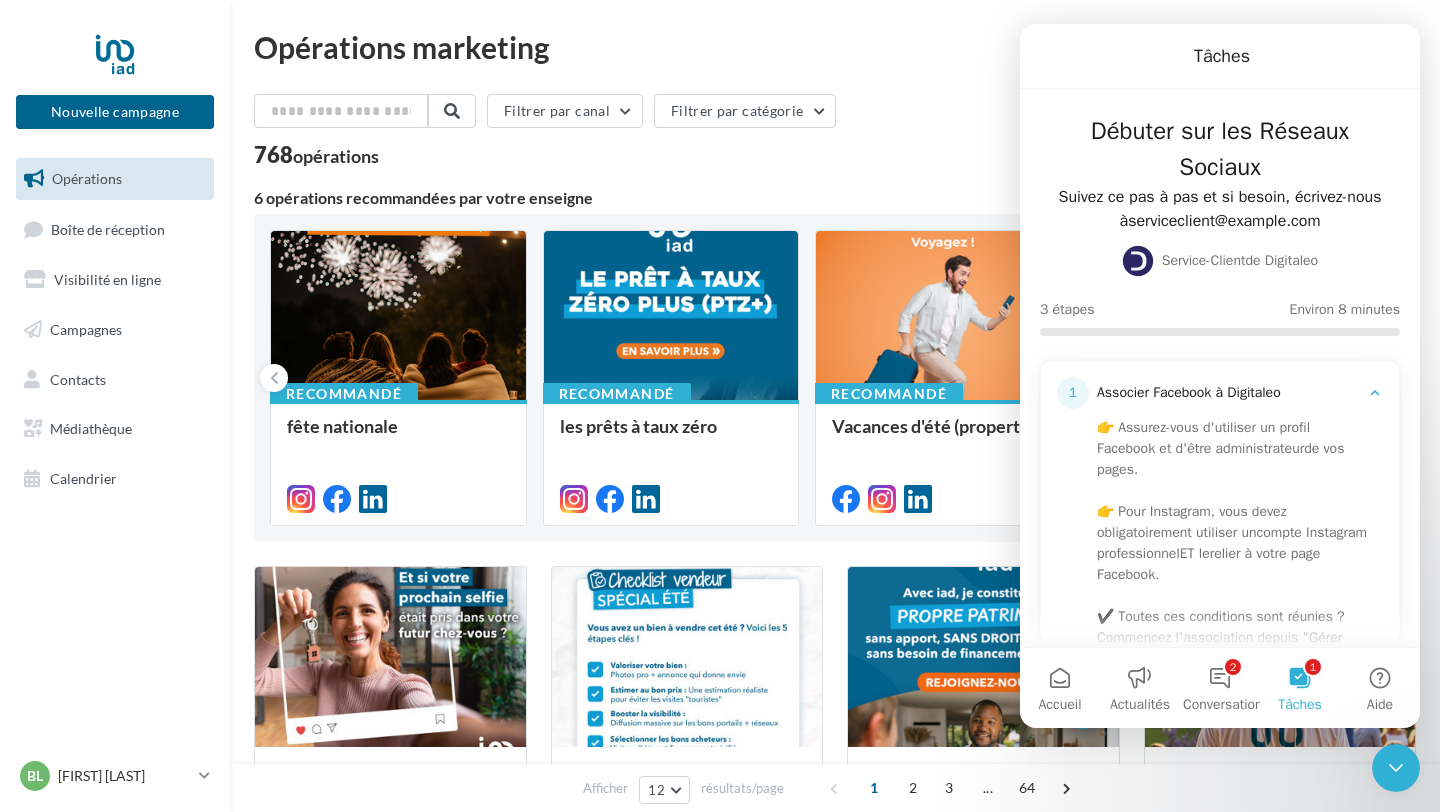 click on "Associer Facebook à Digitaleo" at bounding box center (1228, 393) 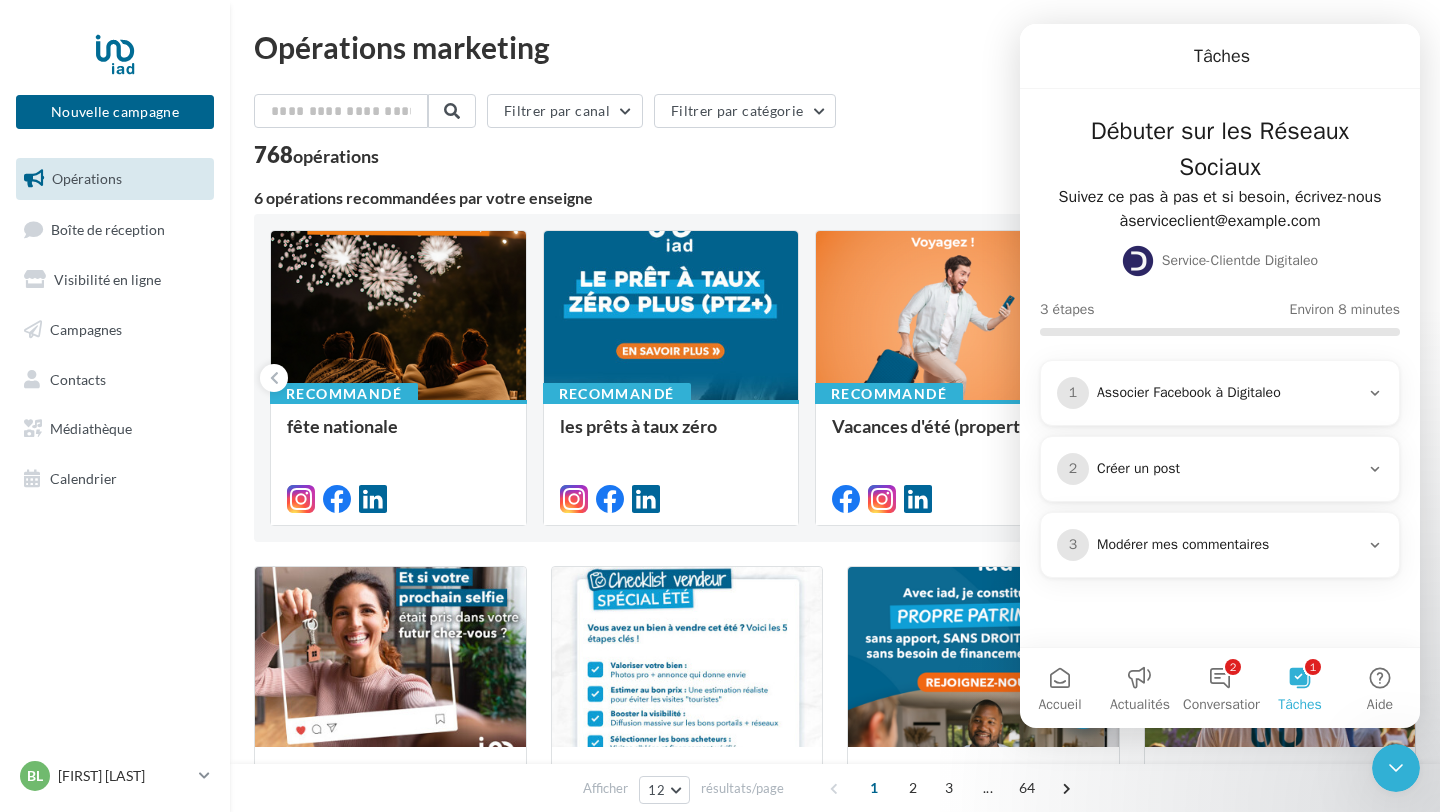 click on "Associer Facebook à Digitaleo" at bounding box center [1228, 393] 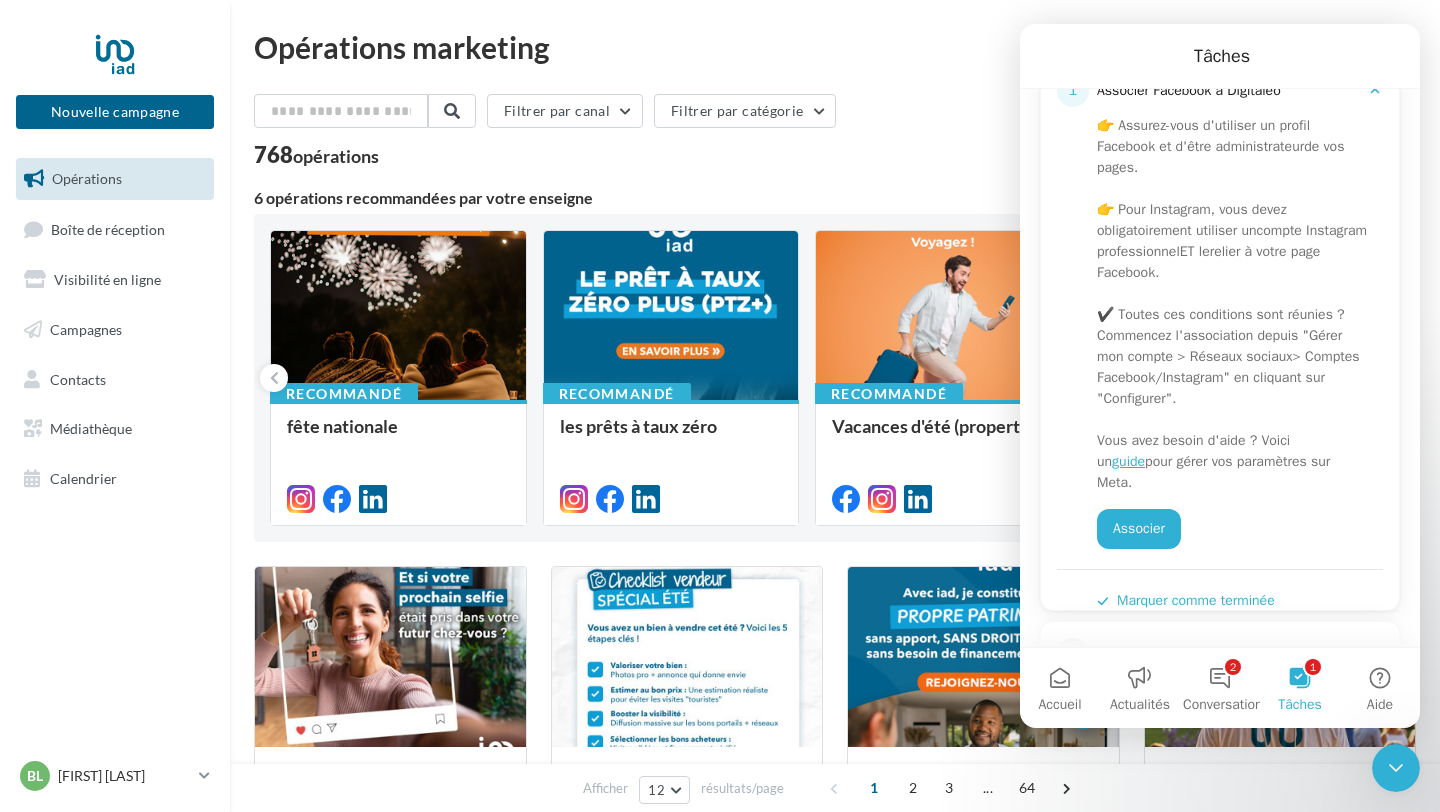 scroll, scrollTop: 323, scrollLeft: 0, axis: vertical 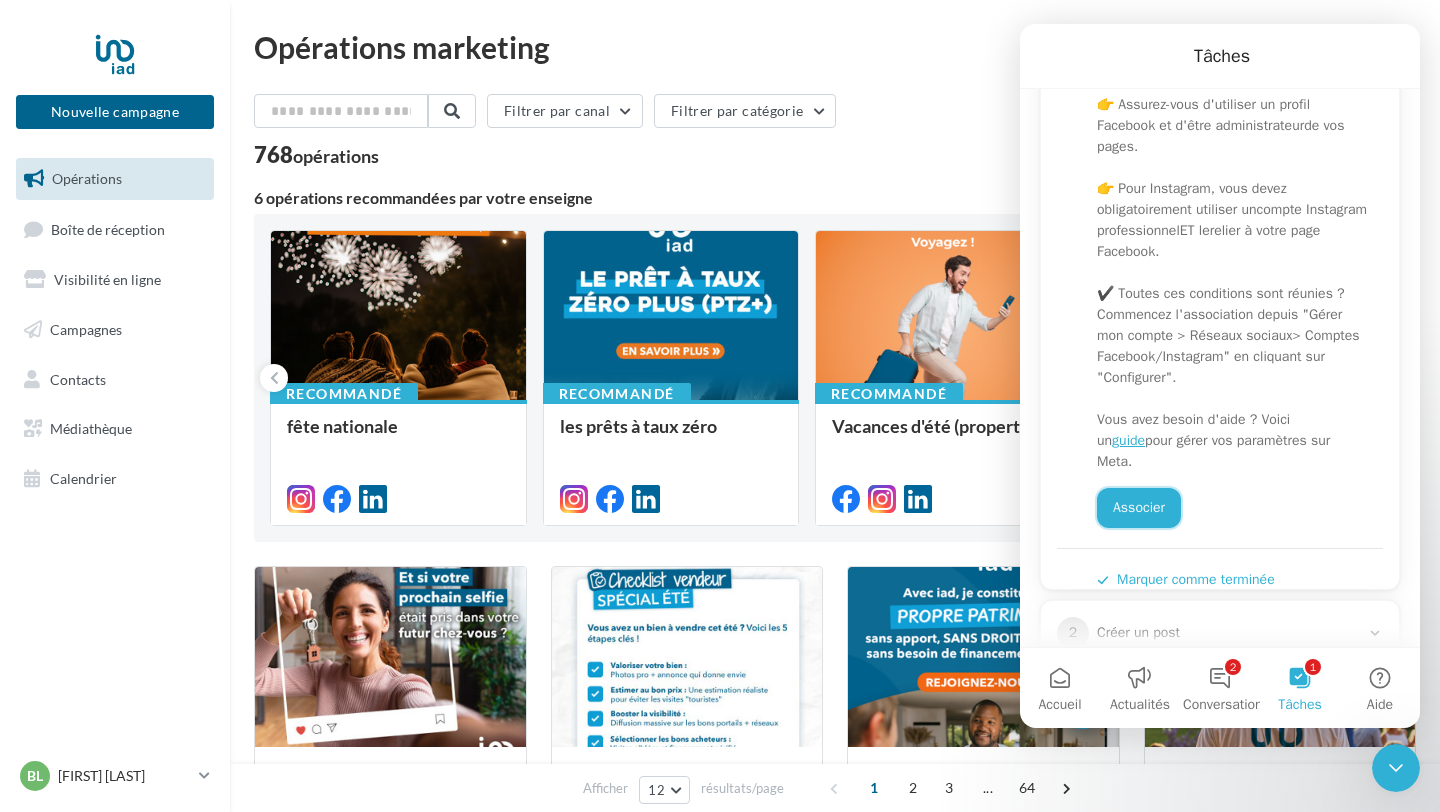 click on "Associer" at bounding box center [1139, 508] 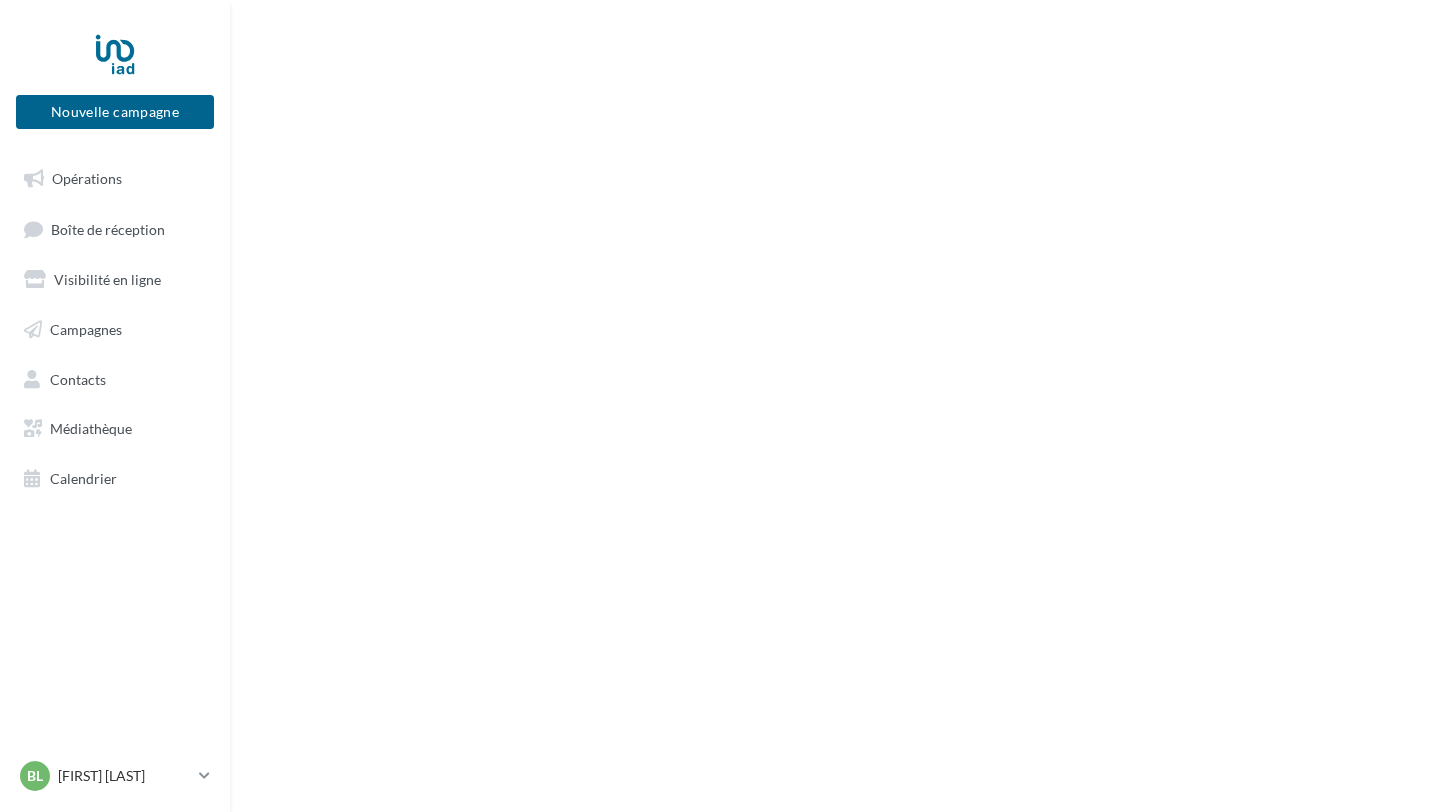 scroll, scrollTop: 0, scrollLeft: 0, axis: both 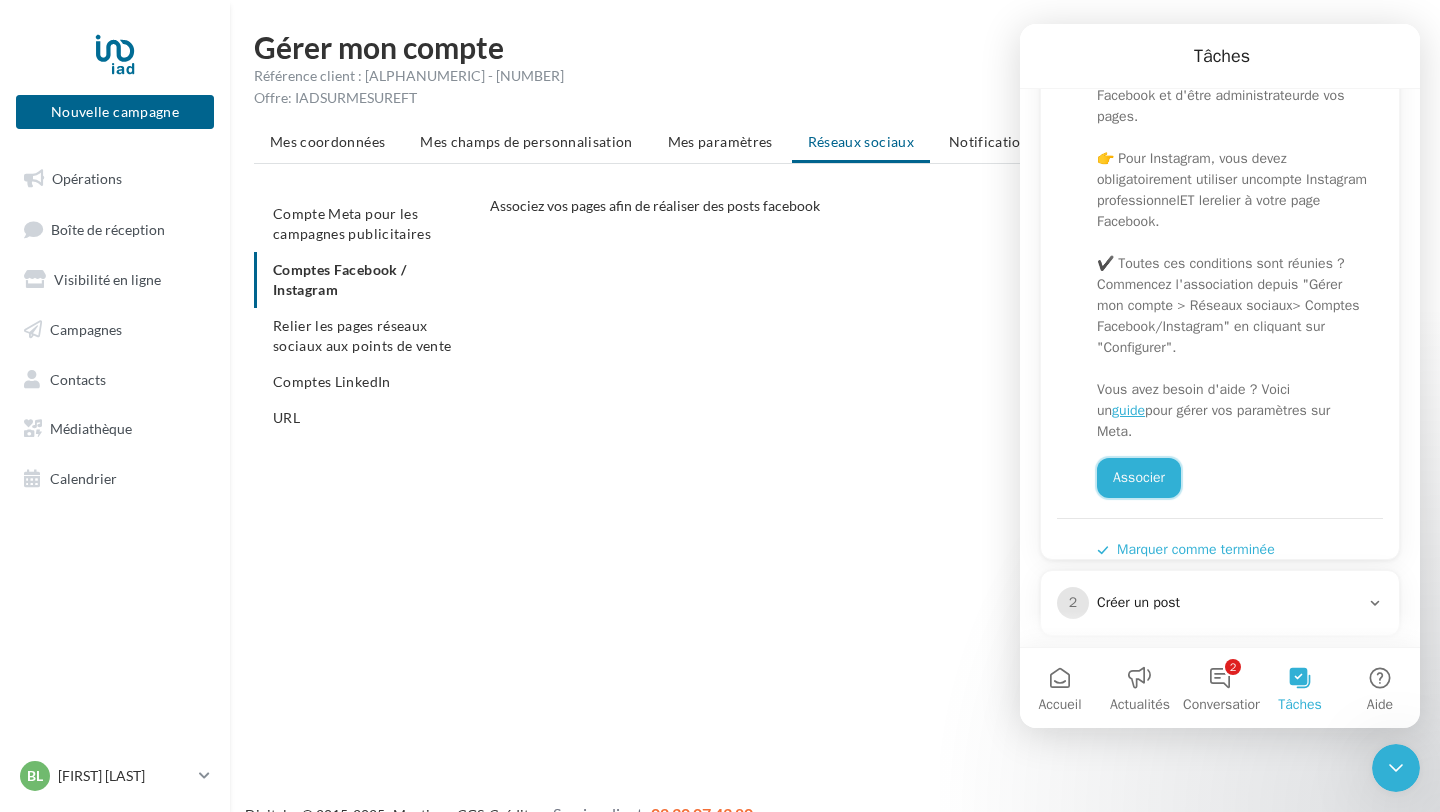 click on "Associer" at bounding box center [1139, 478] 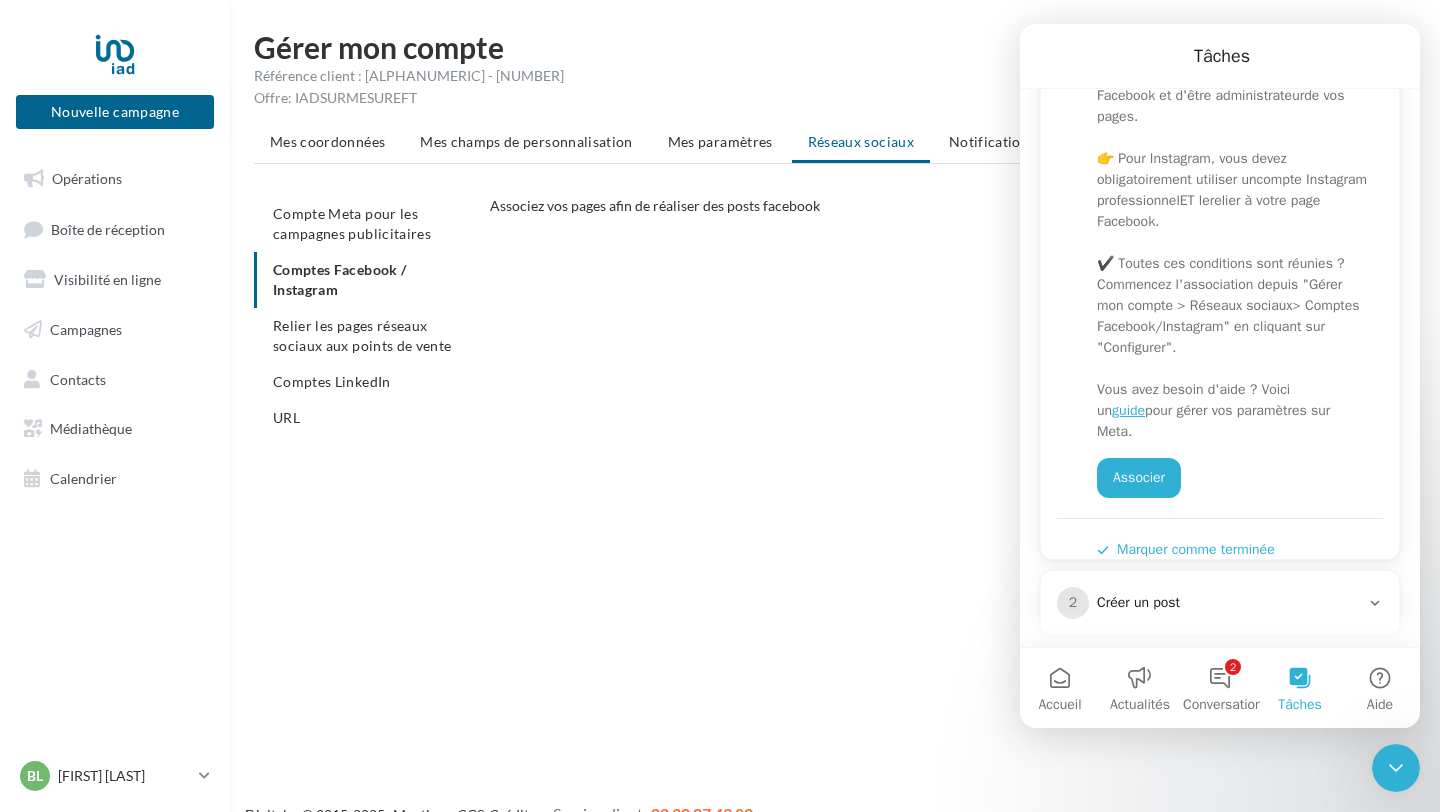 click on "Compte Meta pour les campagnes publicitaires
Comptes Facebook / Instagram
Relier les pages réseaux sociaux aux points de vente
Comptes LinkedIn
URL" at bounding box center [364, 316] 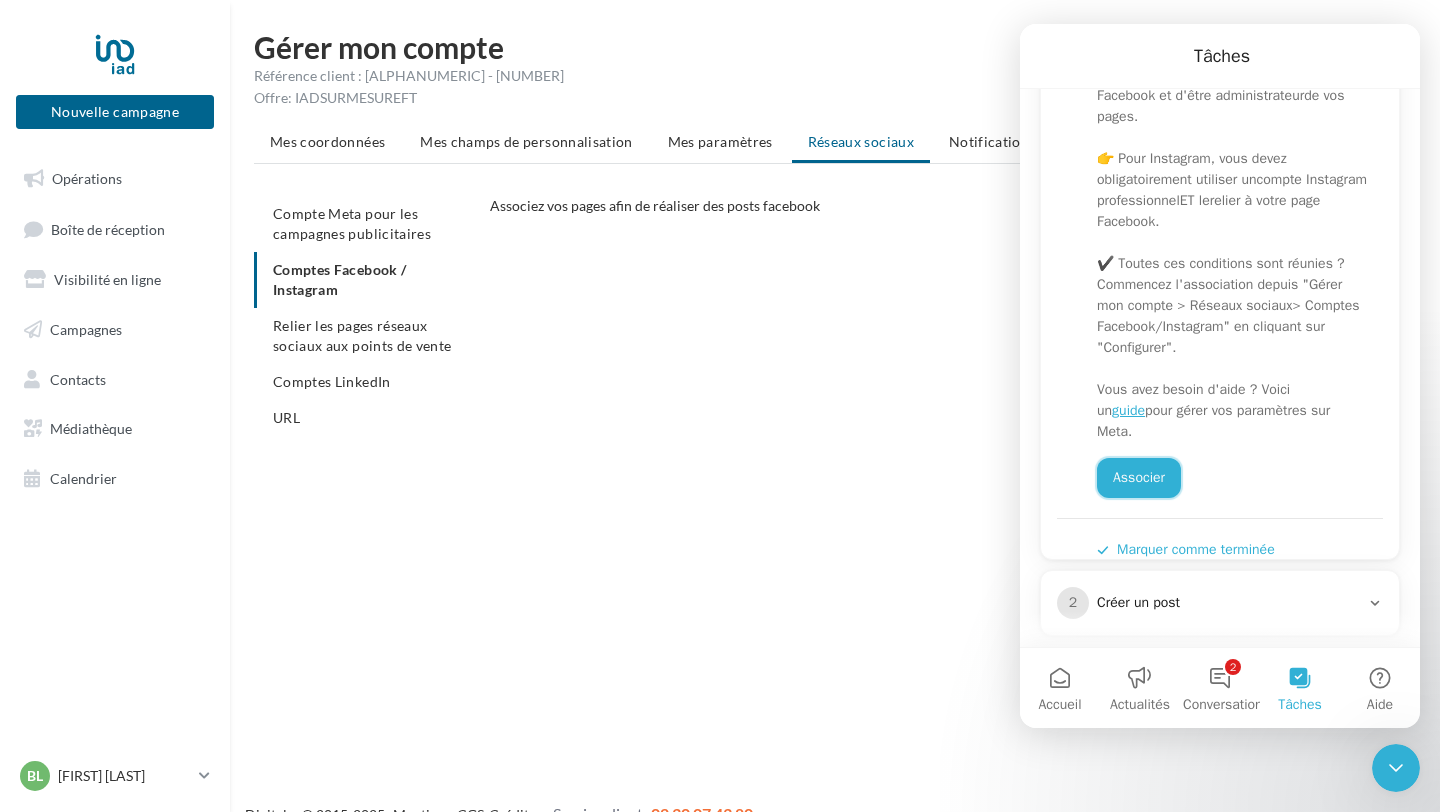 click on "Associer" at bounding box center (1139, 478) 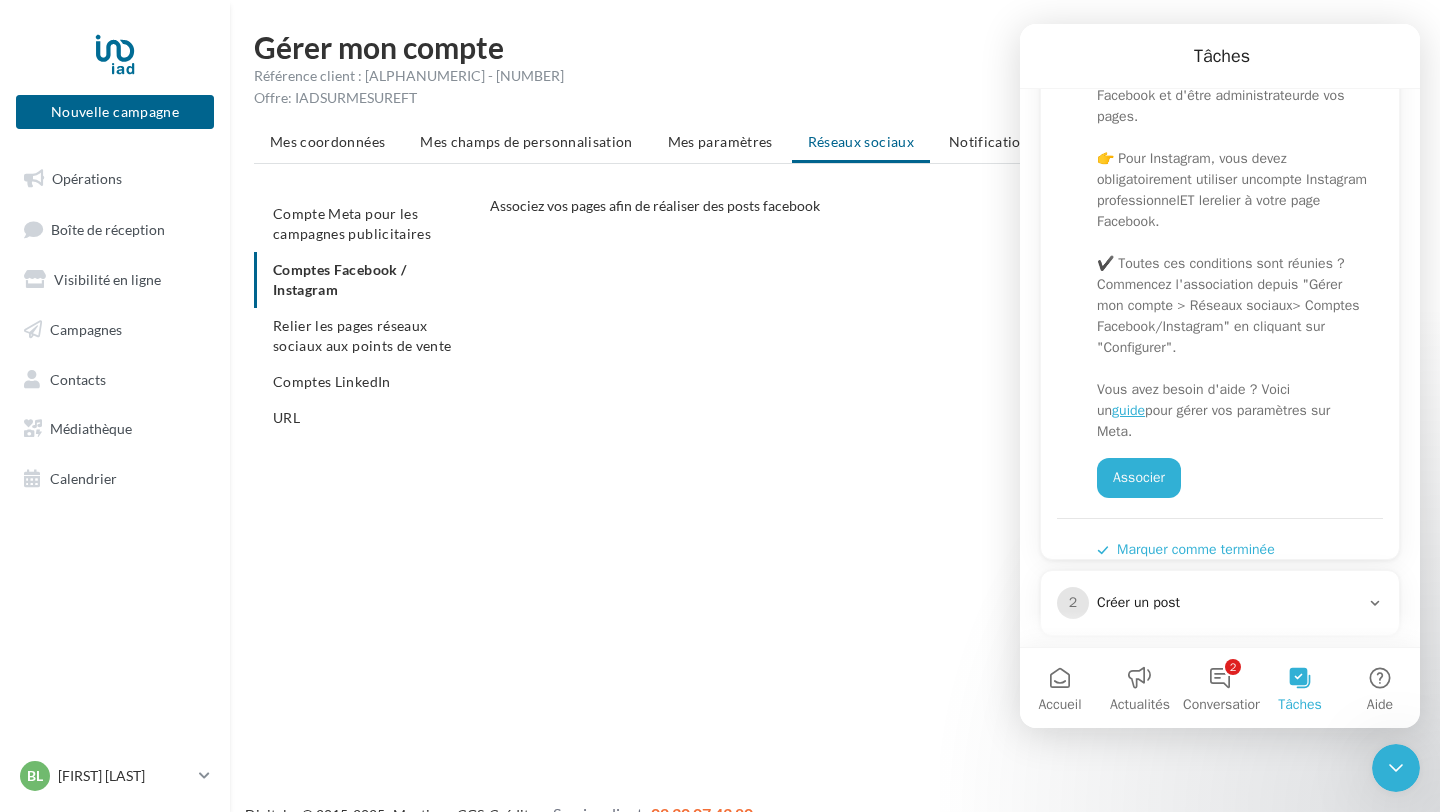 click on "Créer un post" at bounding box center (1228, 603) 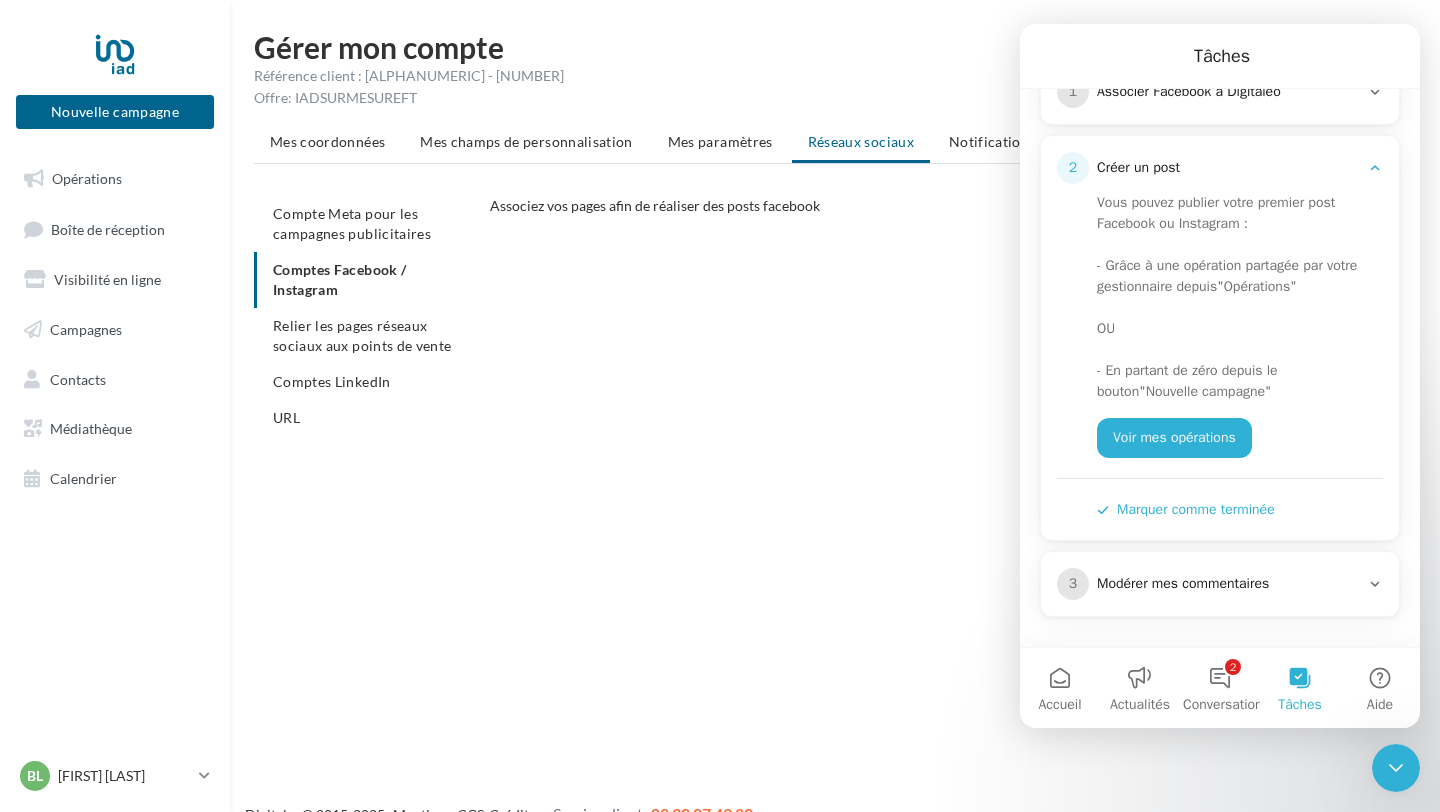 scroll, scrollTop: 301, scrollLeft: 0, axis: vertical 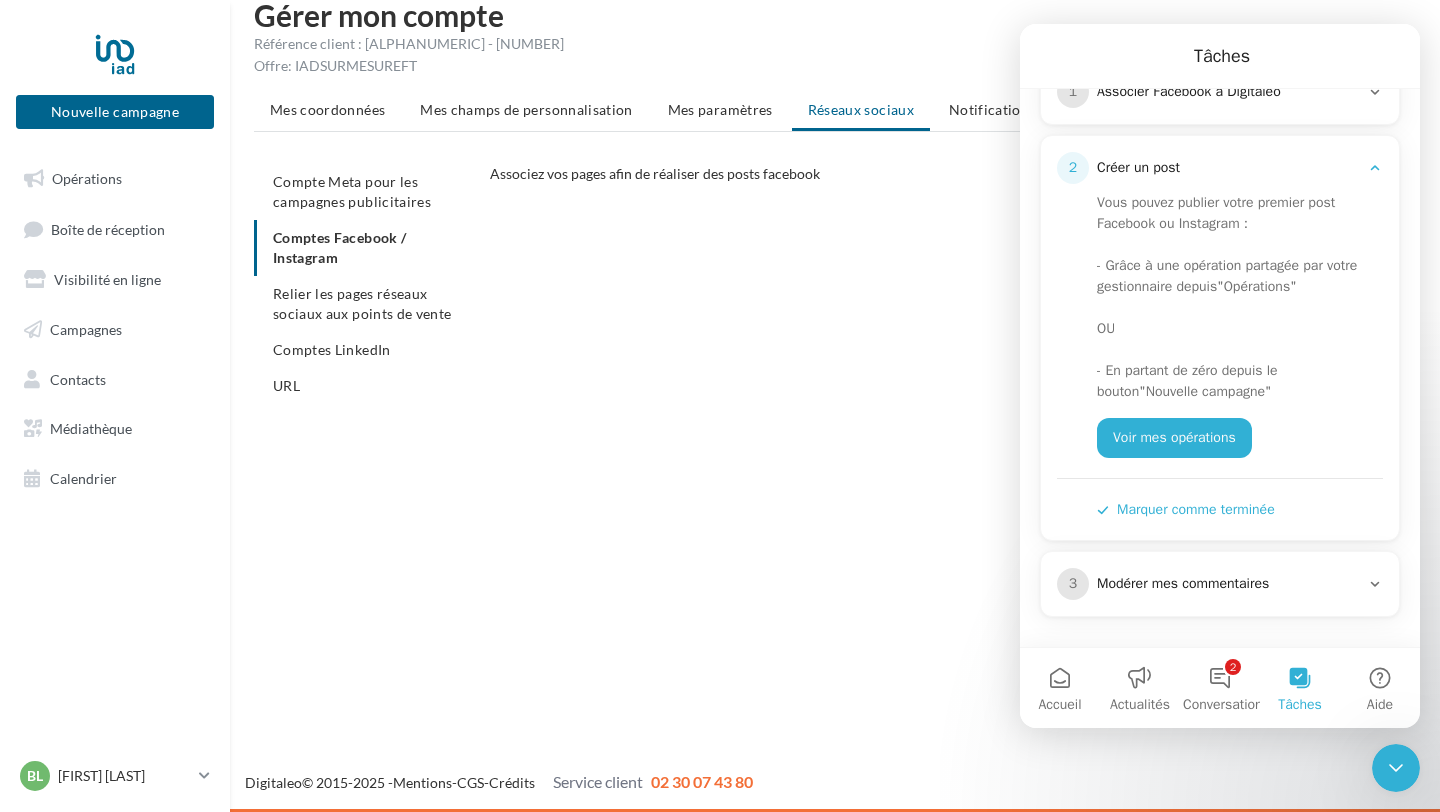 click on "CONFIGURER MES COMPTES POUR POSTER sur instagram et facebook   Depuis Instagram, - Assurez-vous d’avoir un compte professionnel Instagram et d’être administrateur de ce compte - Associer votre compte pro Instagram à une de vos pages Facebook Depuis cette page, - Cliquer sur Configurer, - Sélectionner votre compte Instagram - Sélectionner la page Facebook qui a été auparavant reliée à votre compte Instagram - Sélectionner vos pages Facebook sur lesquels vous souhaitez poster." at bounding box center [961, 412] 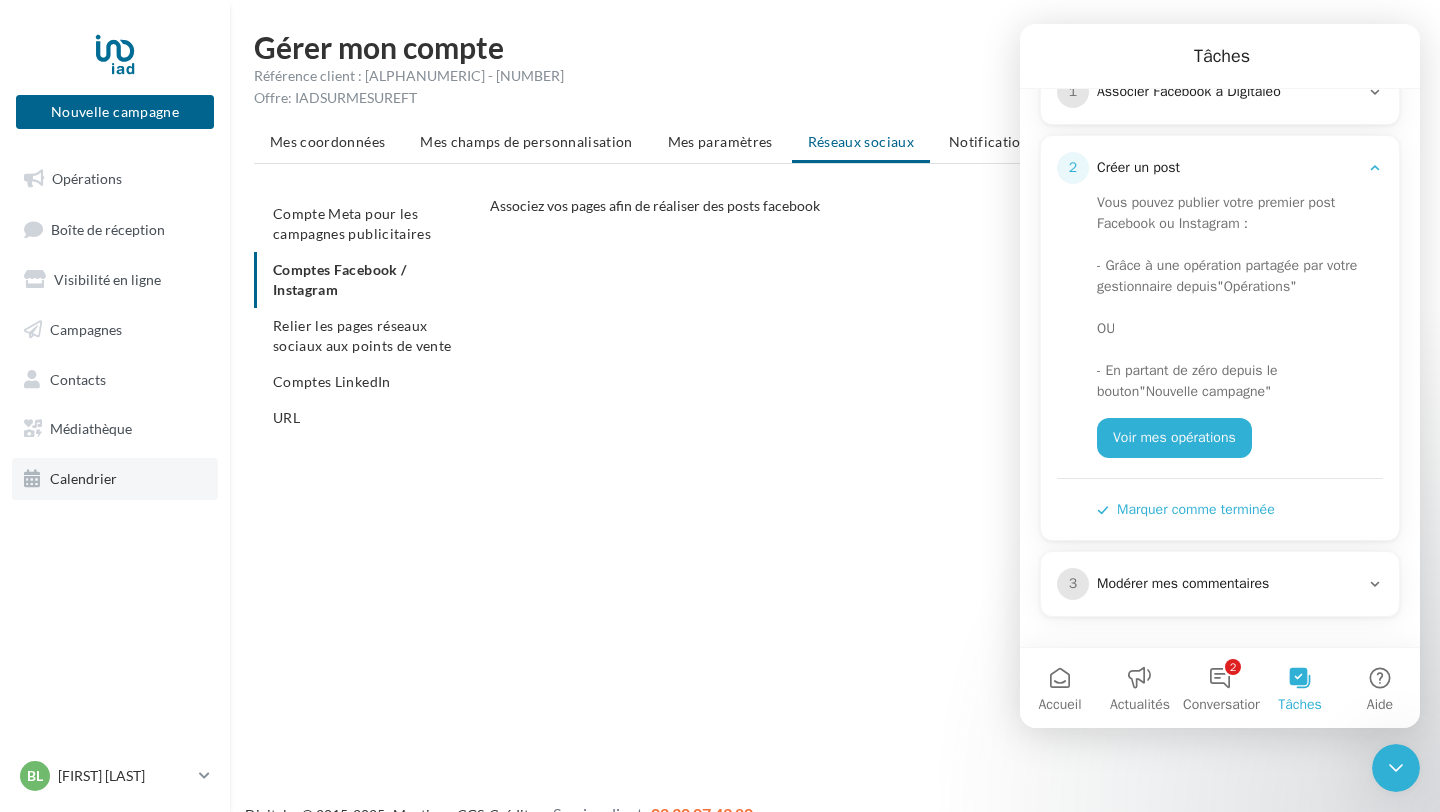 click on "Calendrier" at bounding box center [83, 478] 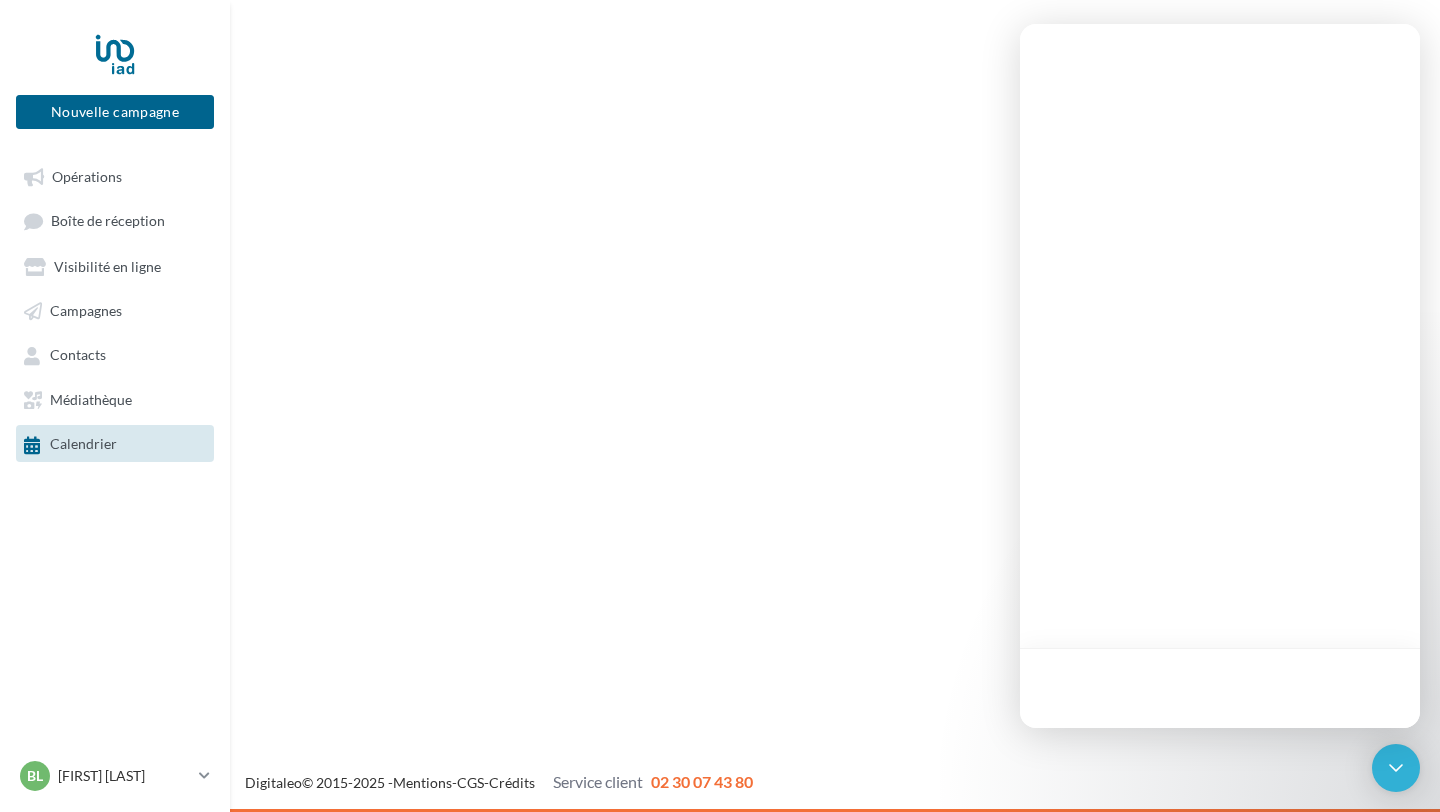 scroll, scrollTop: 0, scrollLeft: 0, axis: both 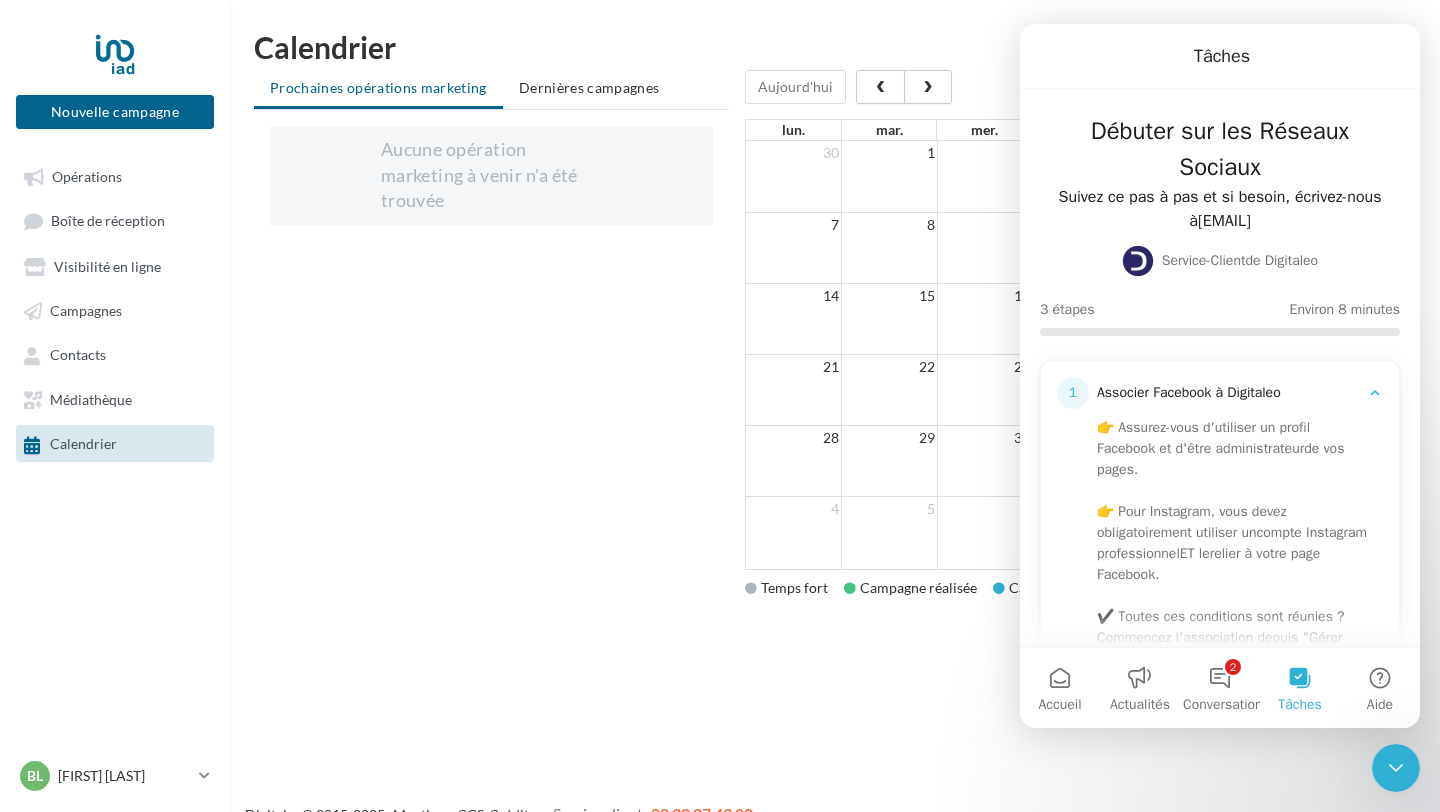 click at bounding box center (1396, 768) 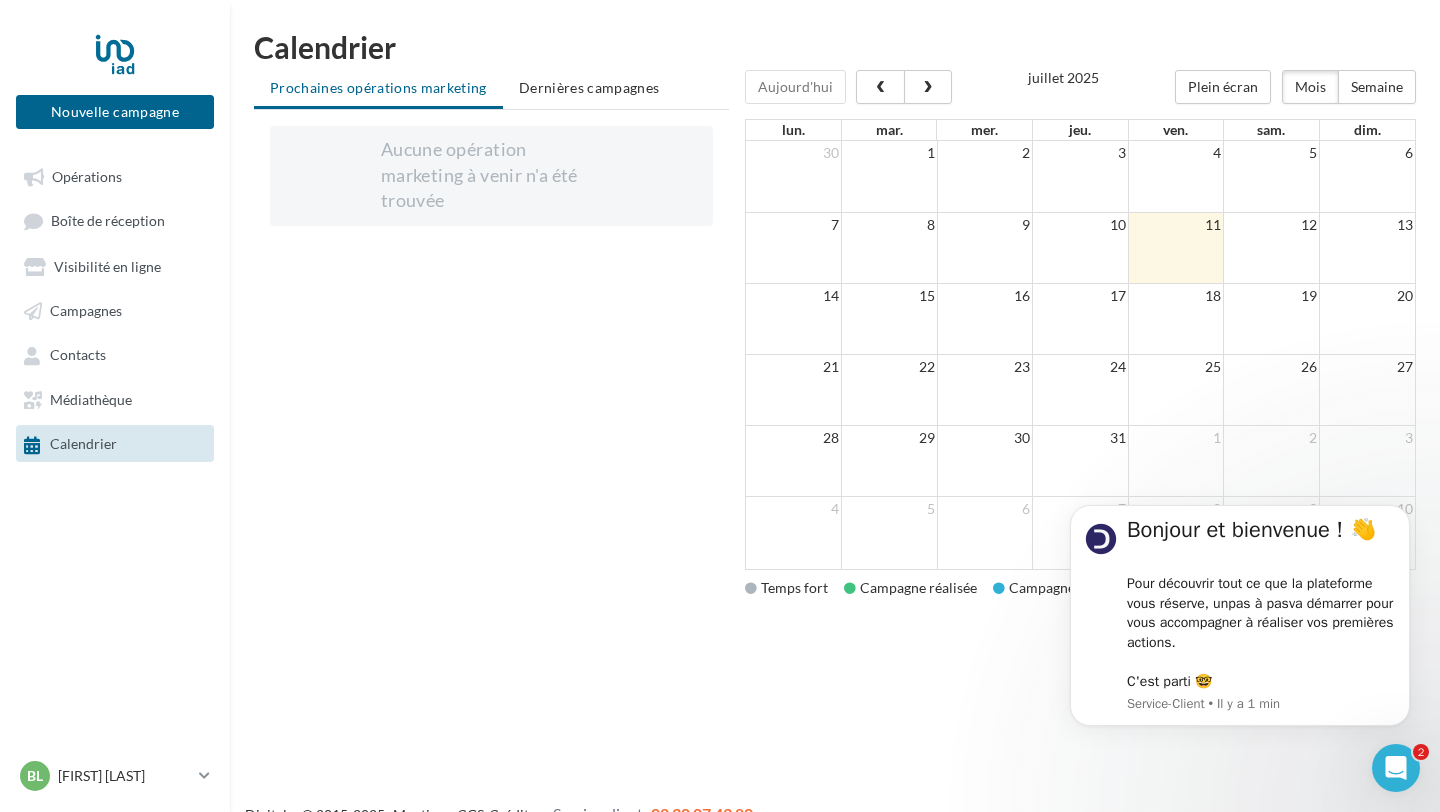 scroll, scrollTop: 0, scrollLeft: 0, axis: both 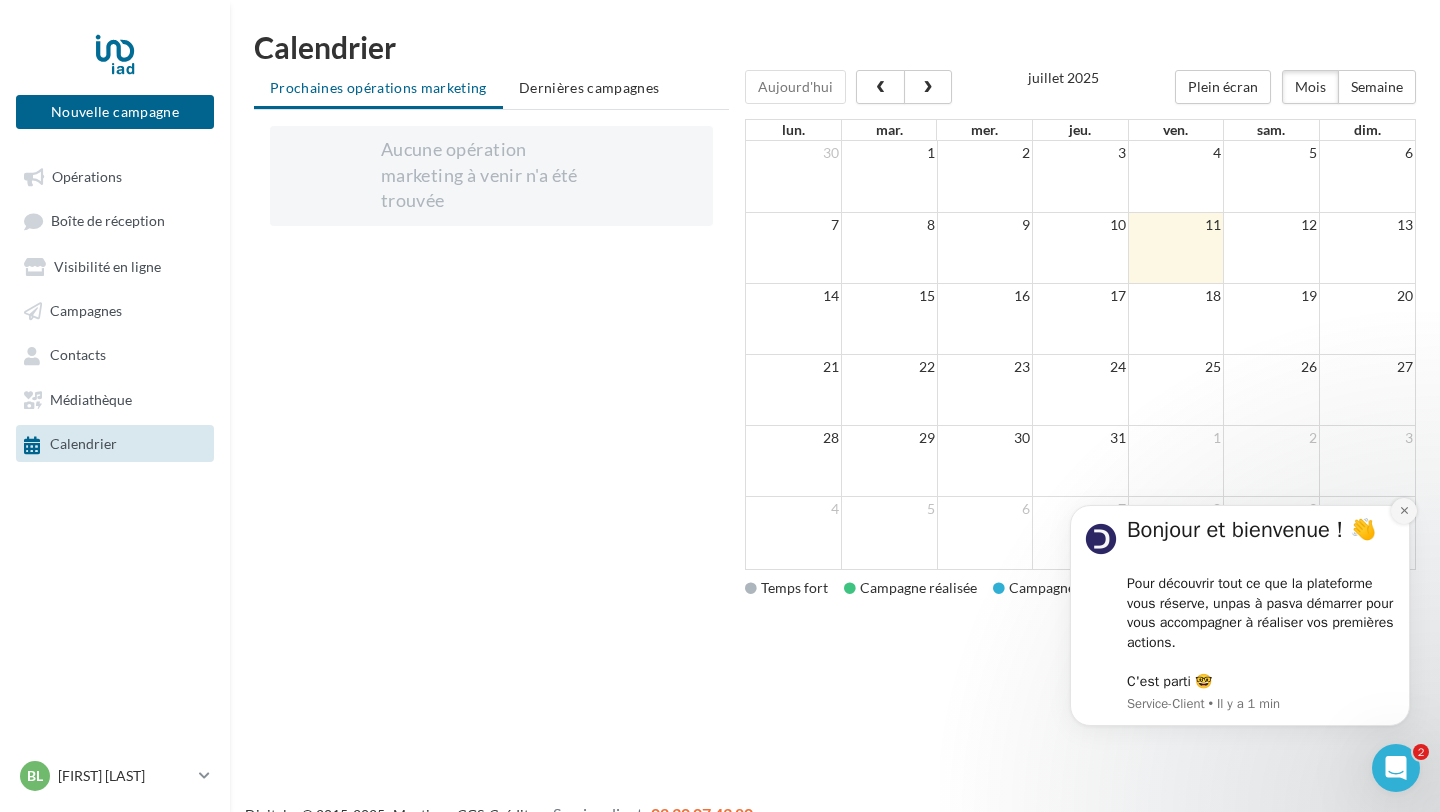 click at bounding box center [1404, 511] 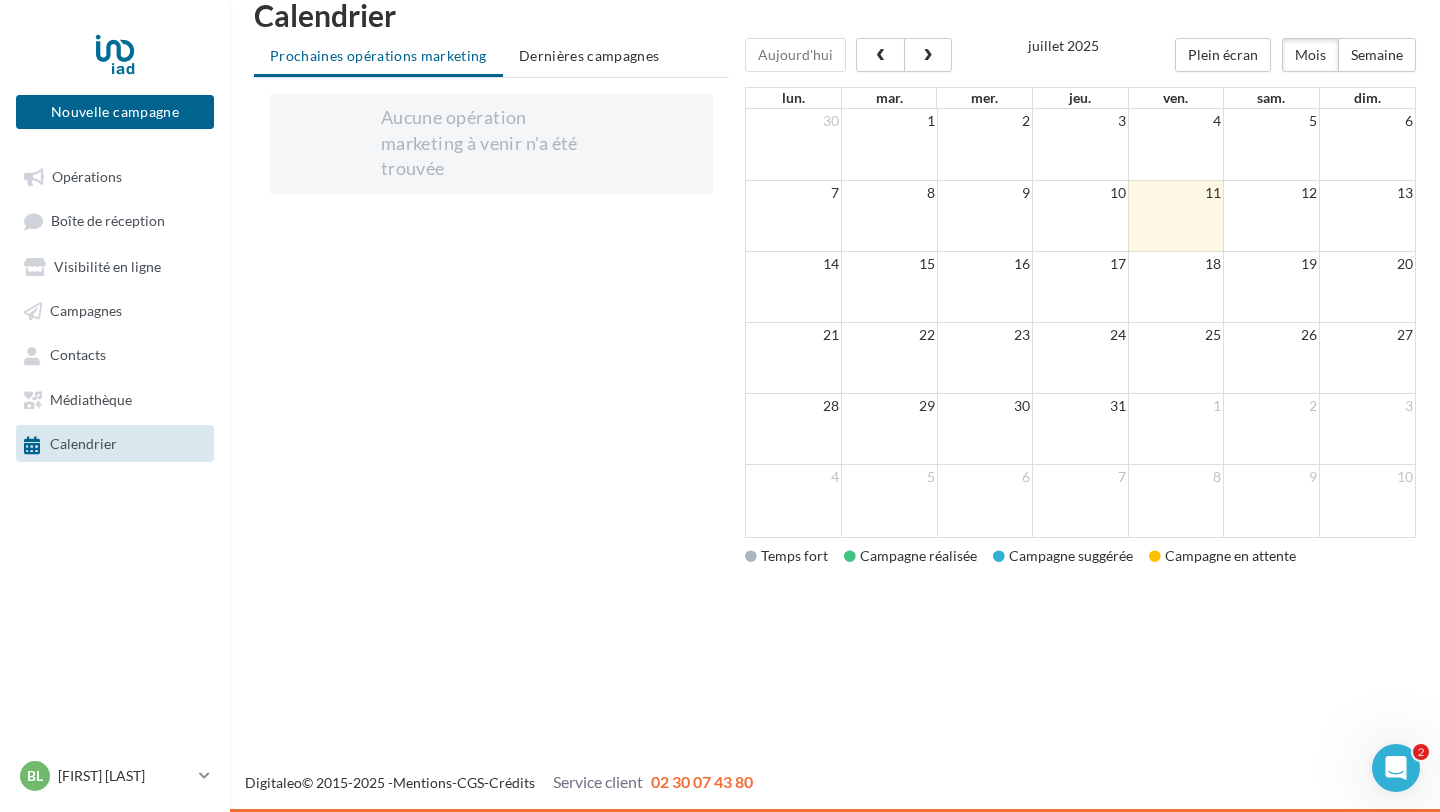 scroll, scrollTop: 0, scrollLeft: 0, axis: both 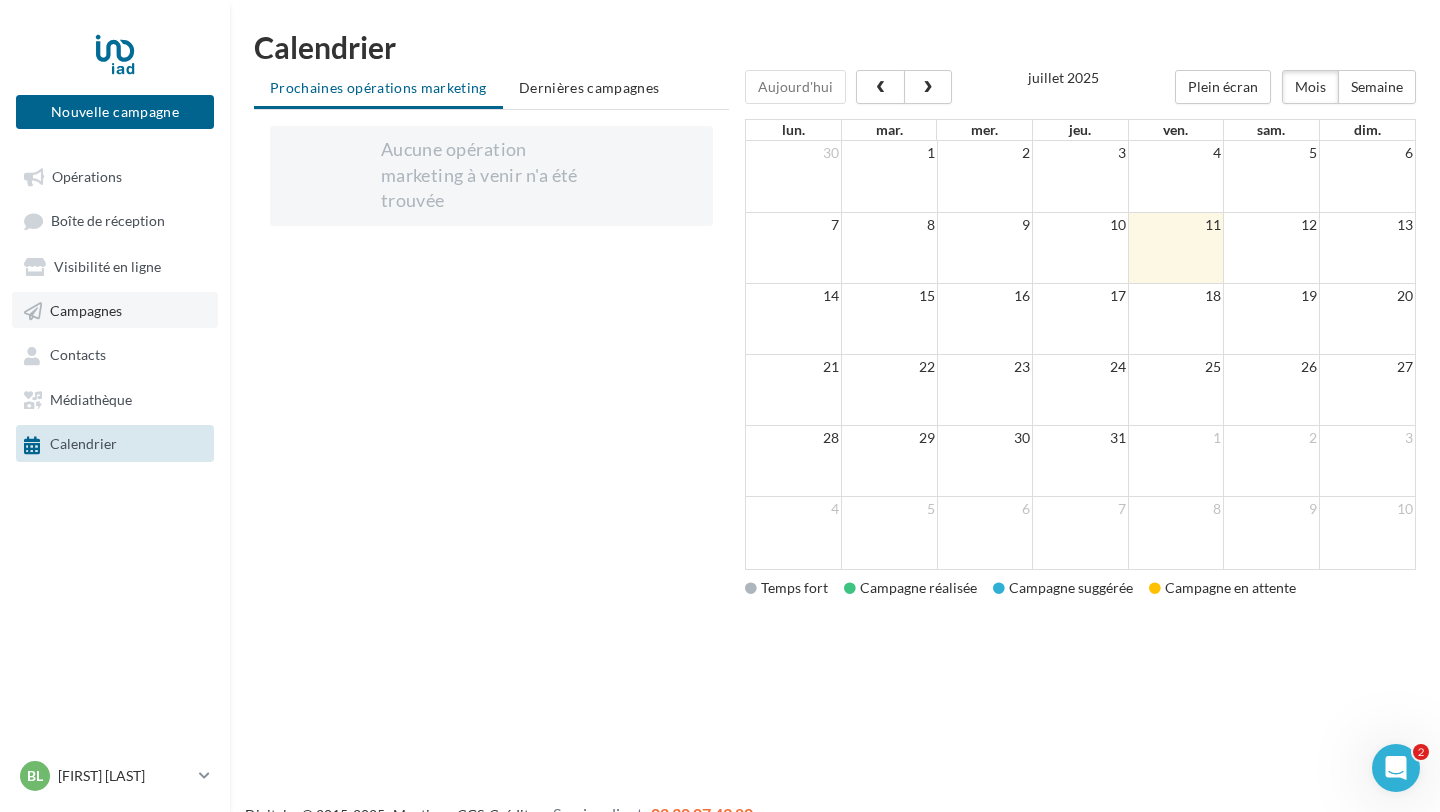 click on "Campagnes" at bounding box center [86, 310] 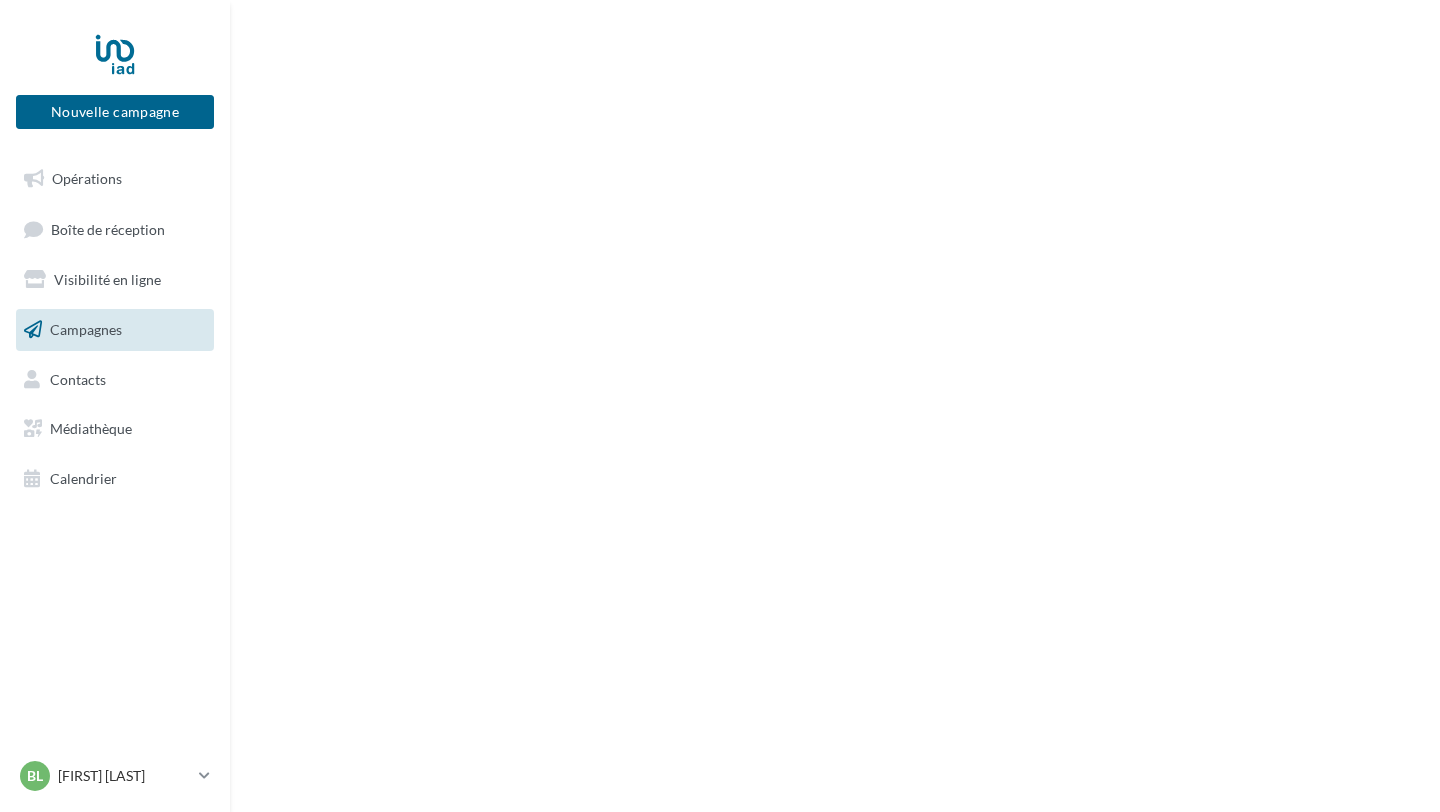 scroll, scrollTop: 0, scrollLeft: 0, axis: both 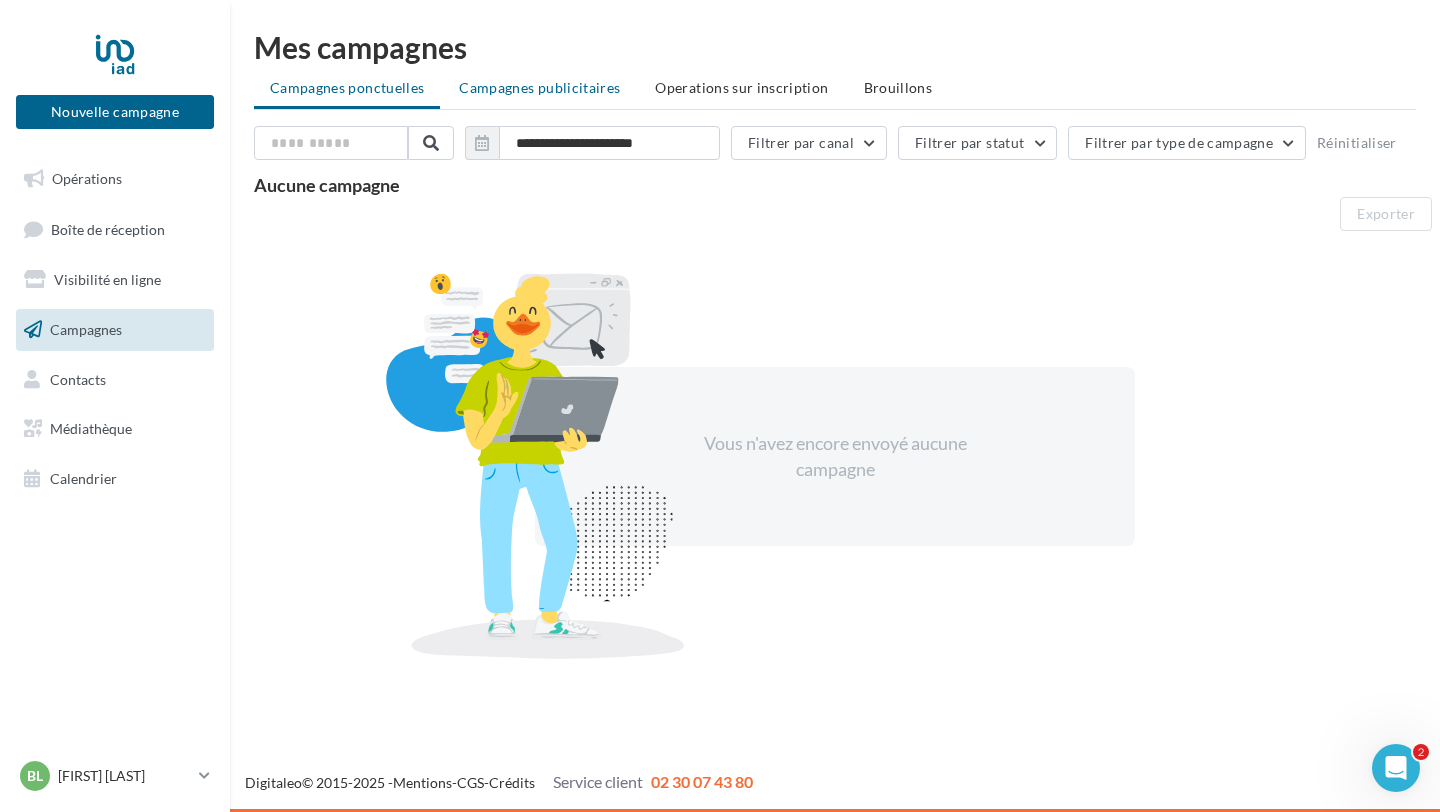 click on "Campagnes publicitaires" at bounding box center [539, 88] 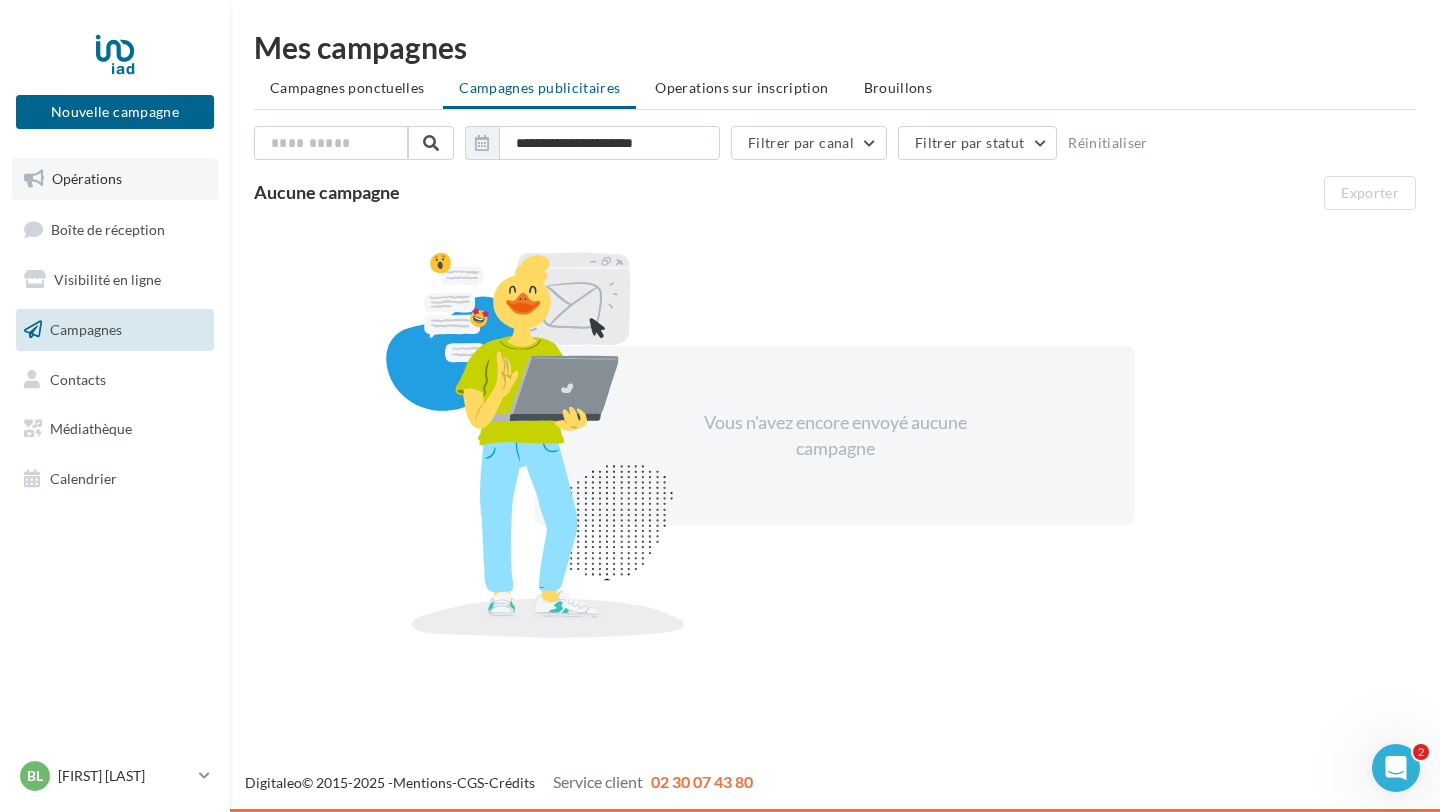click on "Opérations" at bounding box center [87, 178] 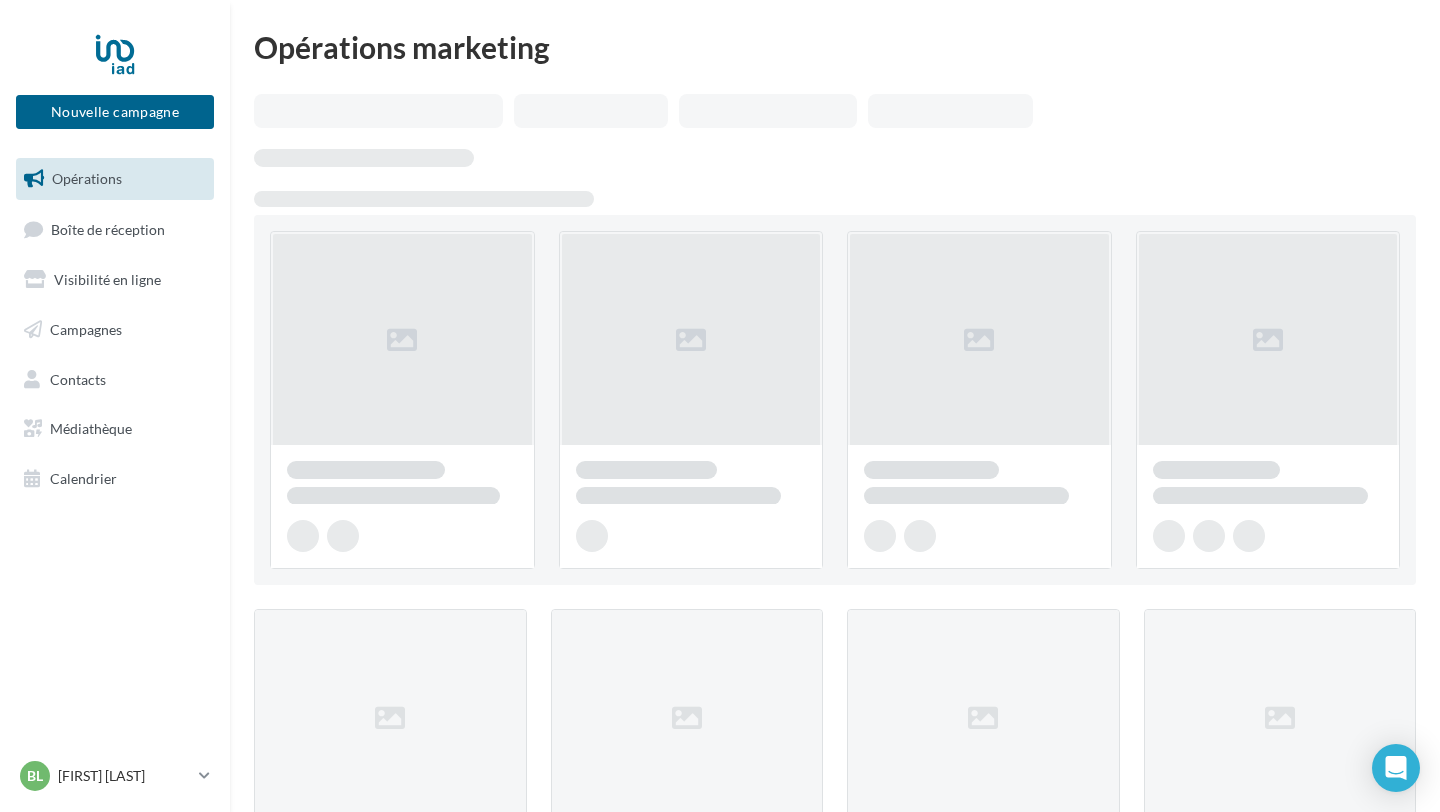 scroll, scrollTop: 0, scrollLeft: 0, axis: both 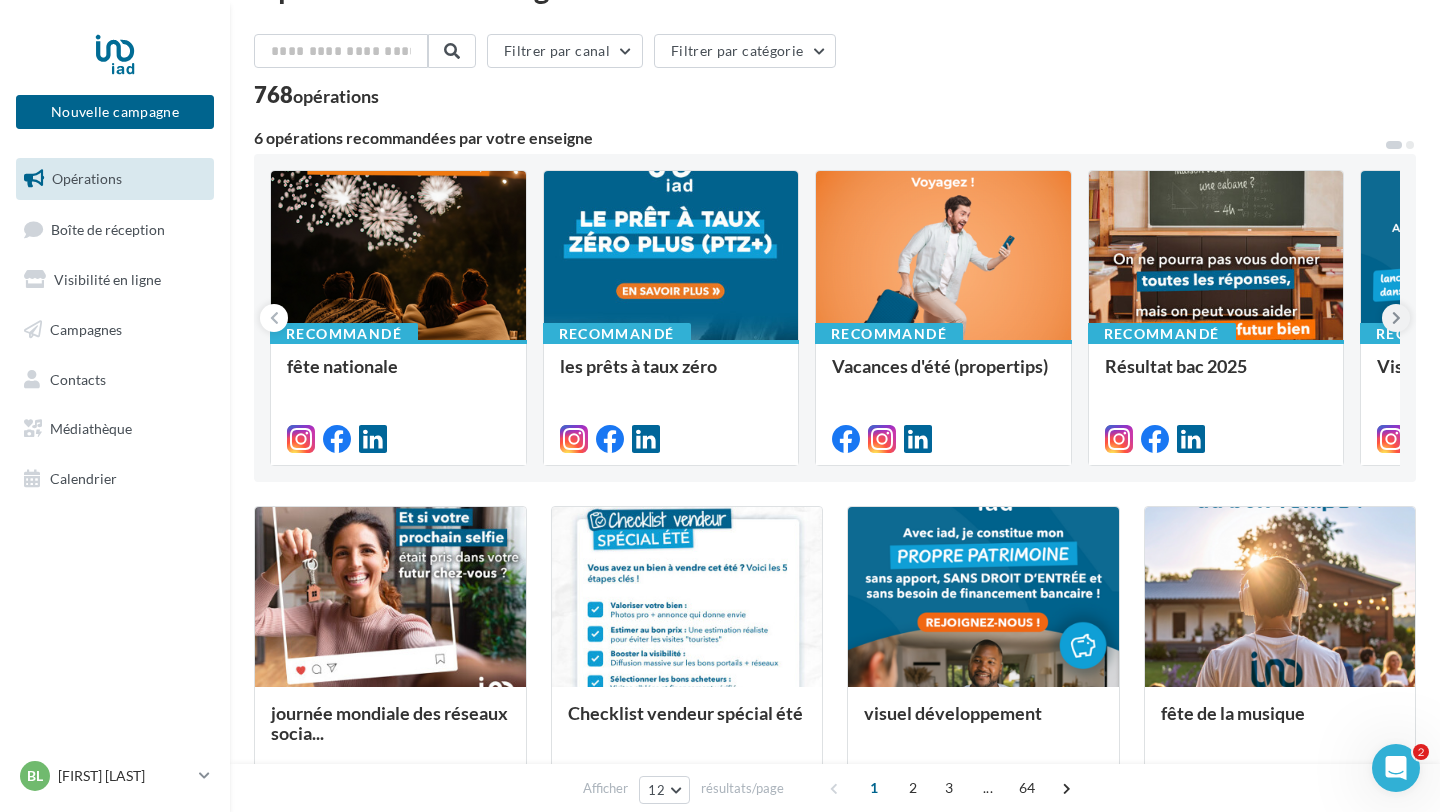 click at bounding box center (1396, 318) 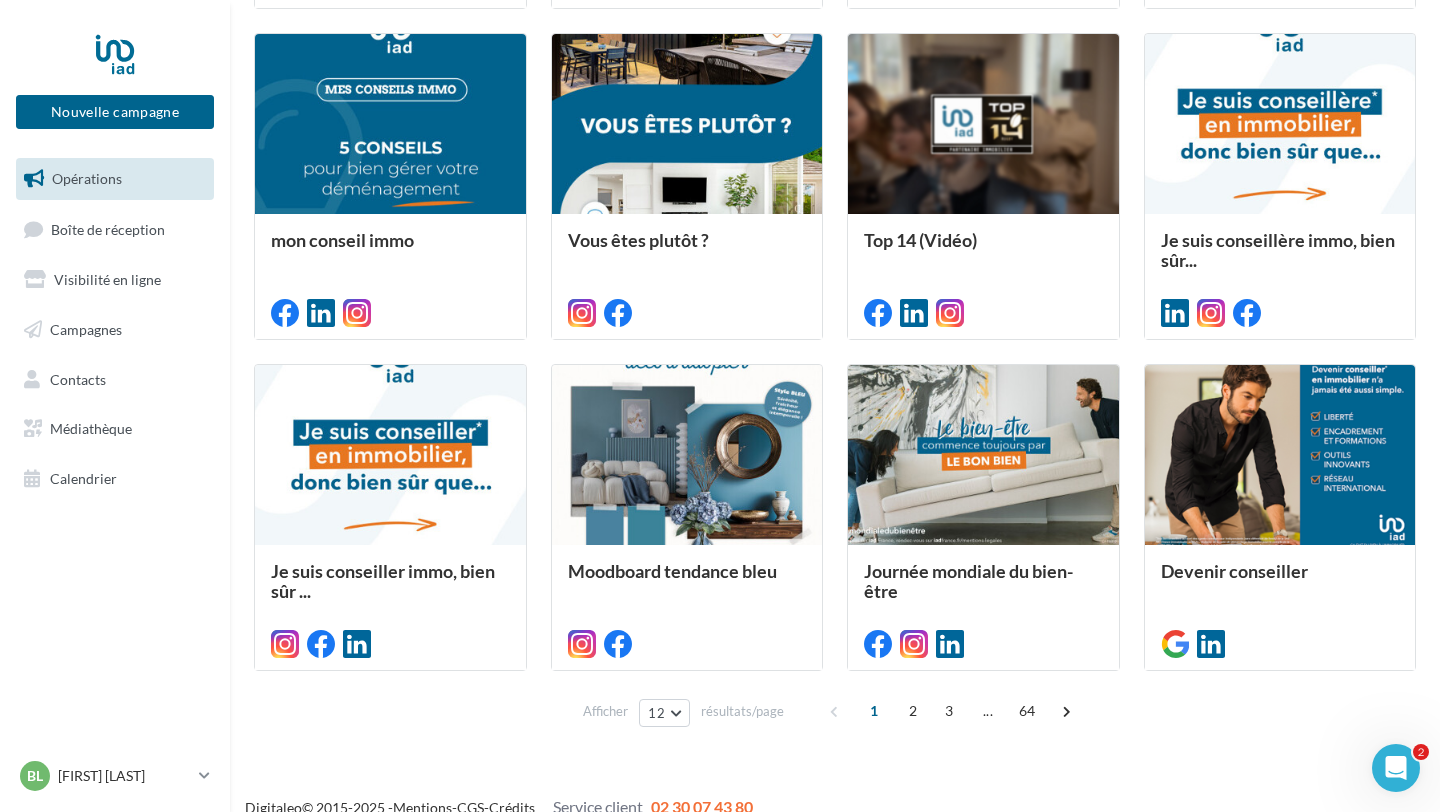 scroll, scrollTop: 889, scrollLeft: 0, axis: vertical 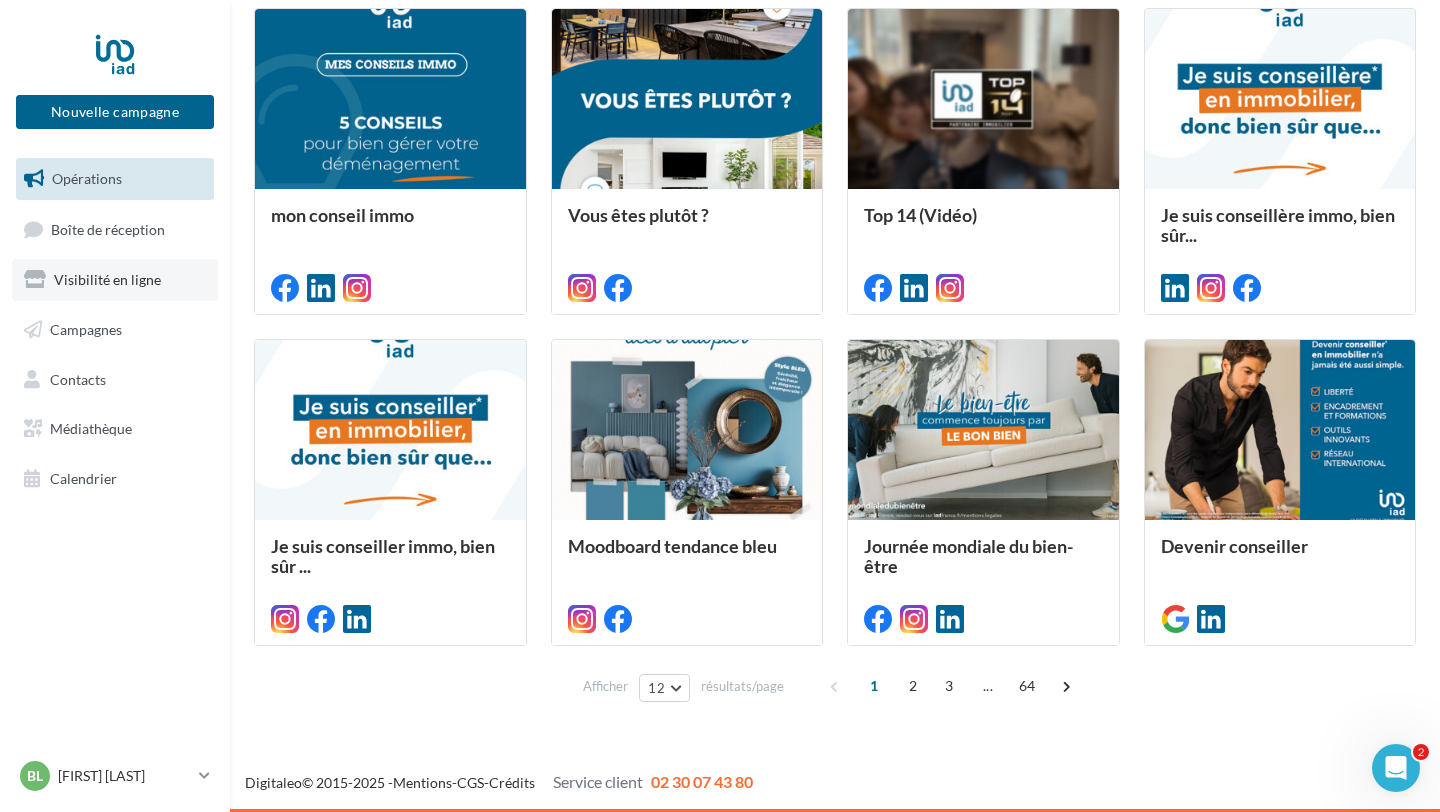click on "Visibilité en ligne" at bounding box center [115, 280] 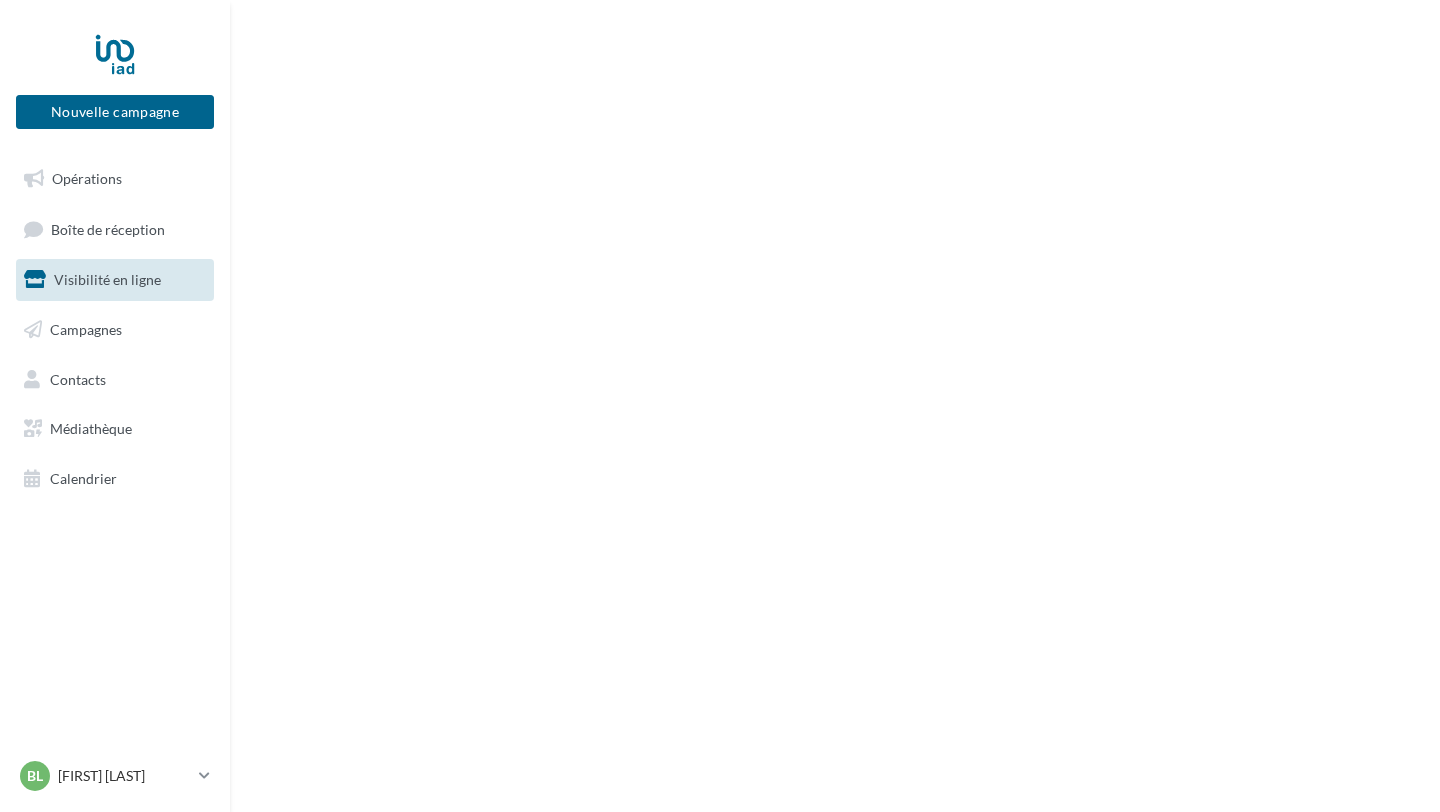 scroll, scrollTop: 0, scrollLeft: 0, axis: both 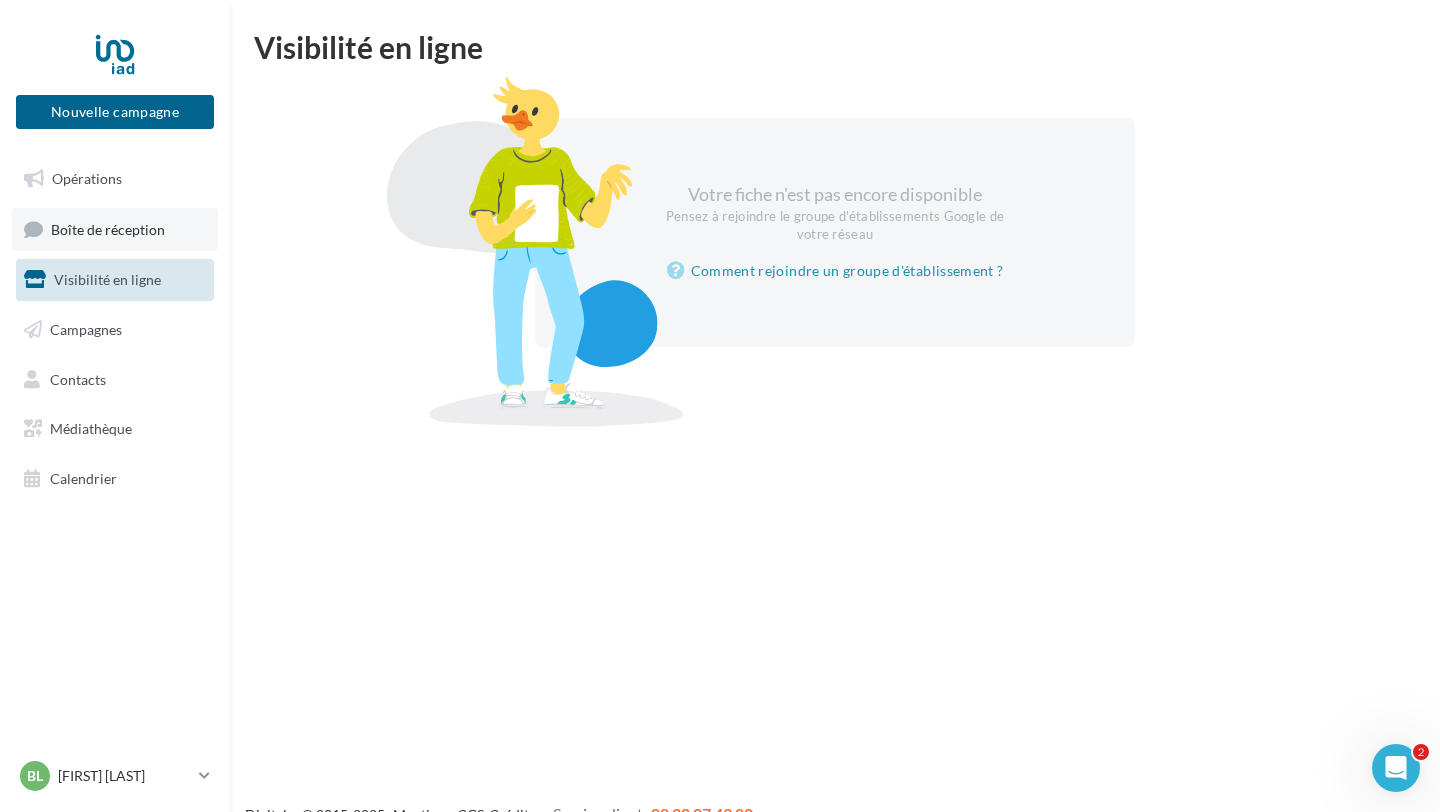 click on "Boîte de réception" at bounding box center [115, 229] 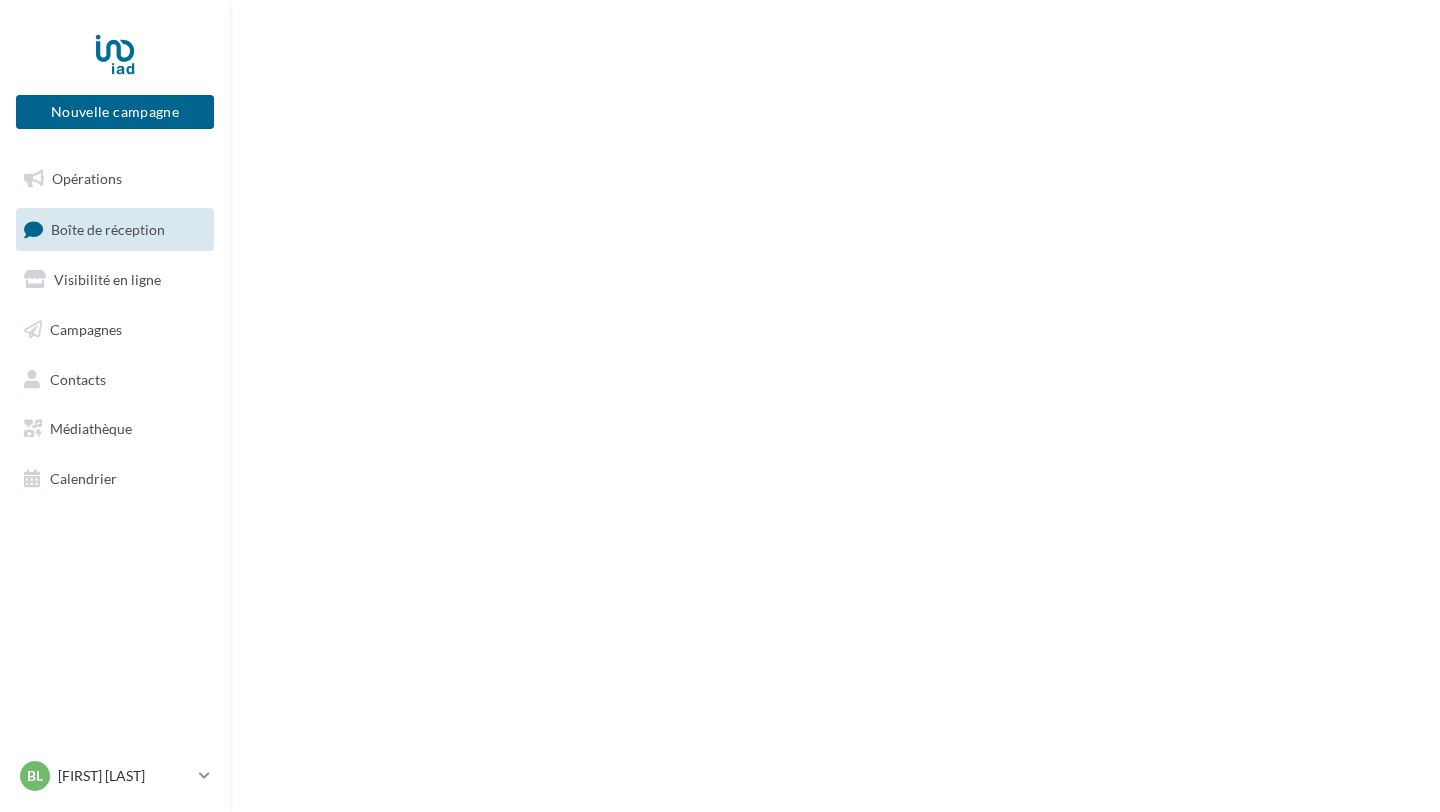 scroll, scrollTop: 0, scrollLeft: 0, axis: both 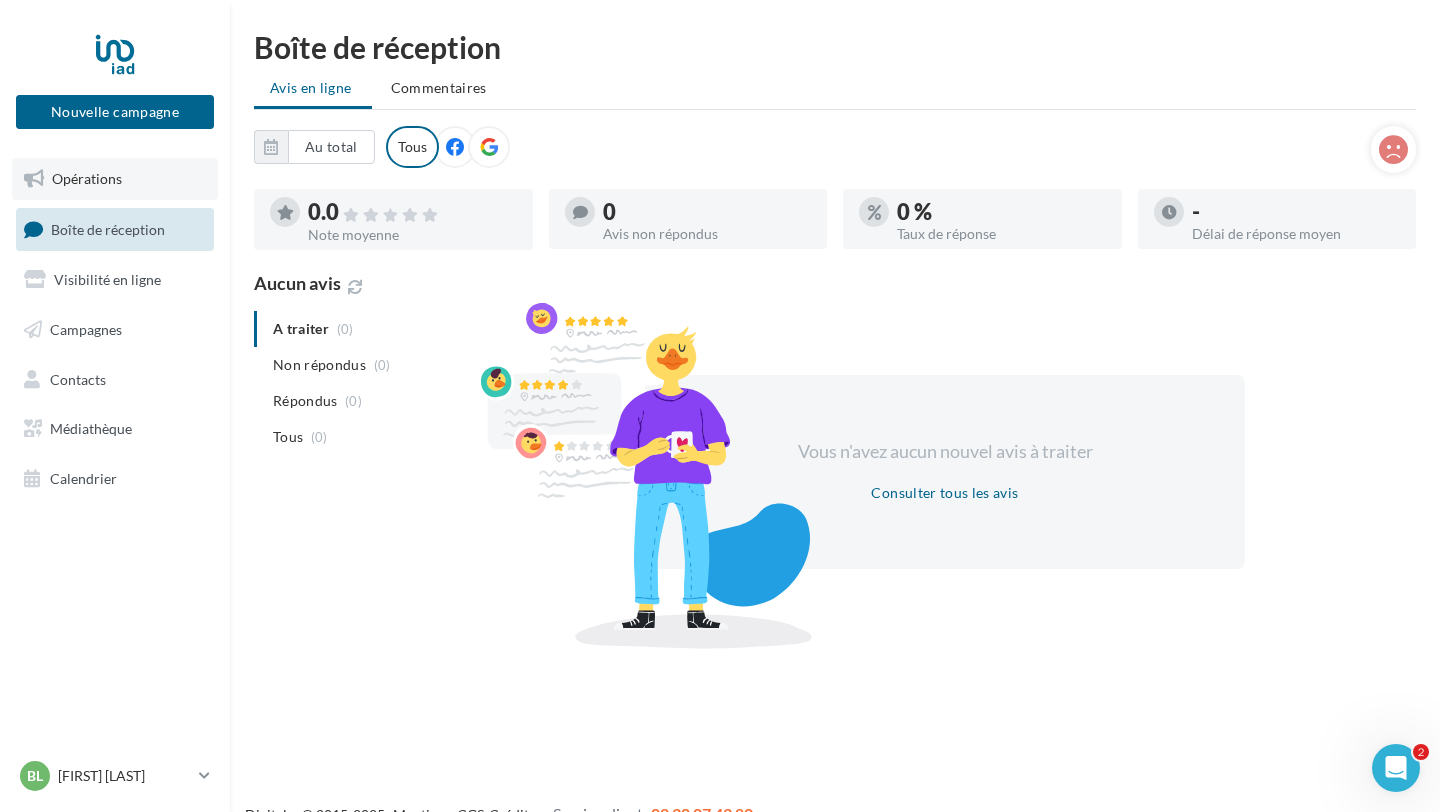 click on "Opérations" at bounding box center (87, 178) 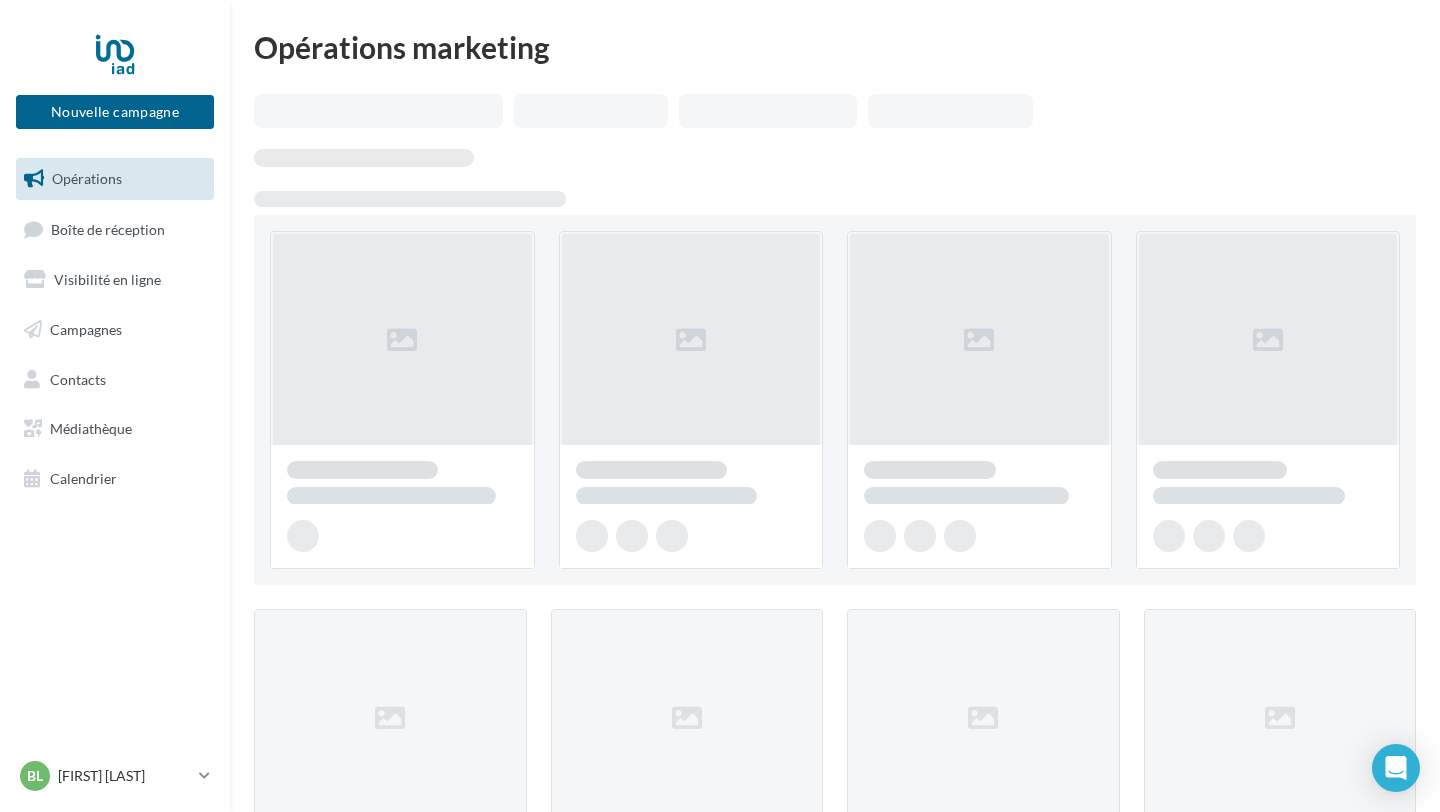 scroll, scrollTop: 0, scrollLeft: 0, axis: both 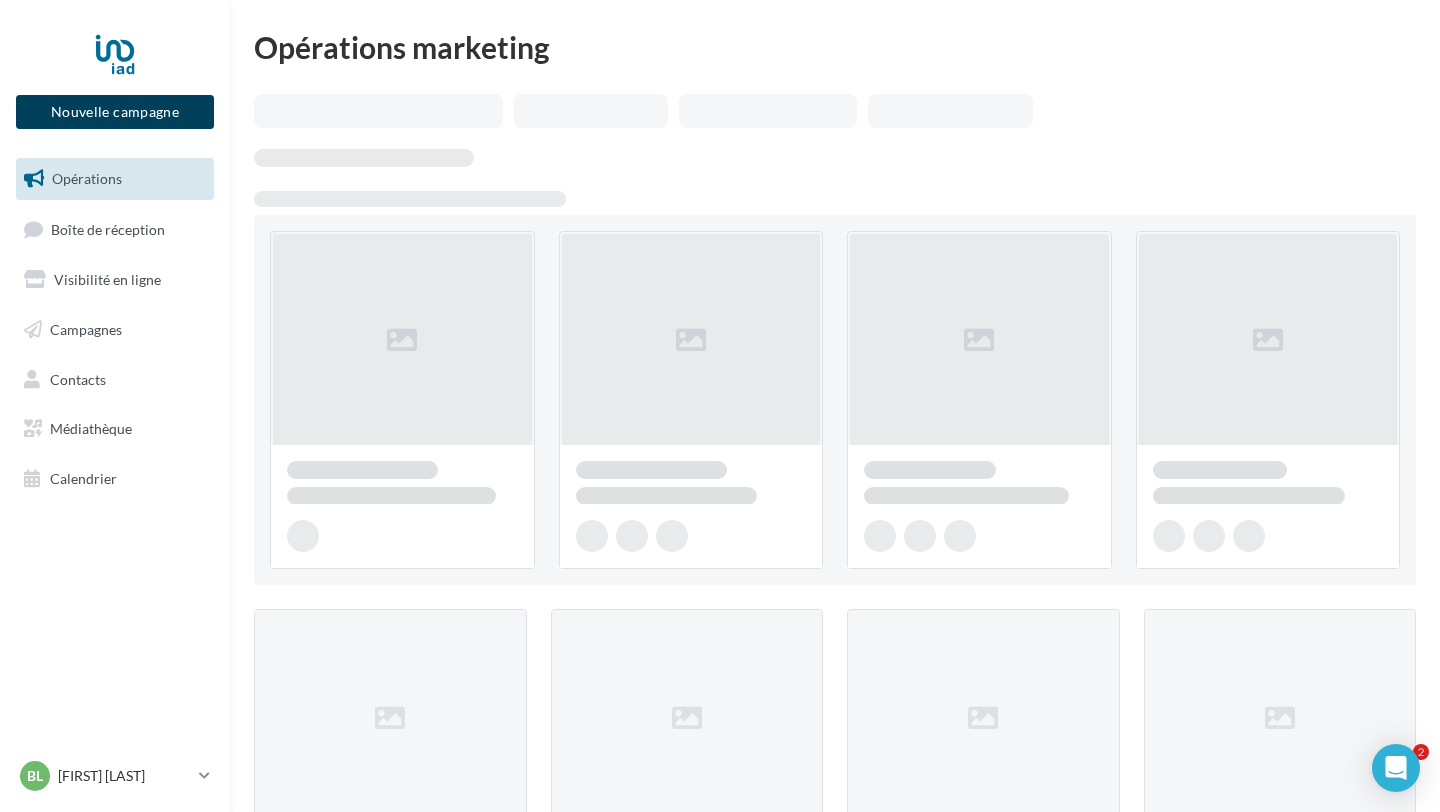 click on "Nouvelle campagne" at bounding box center (115, 112) 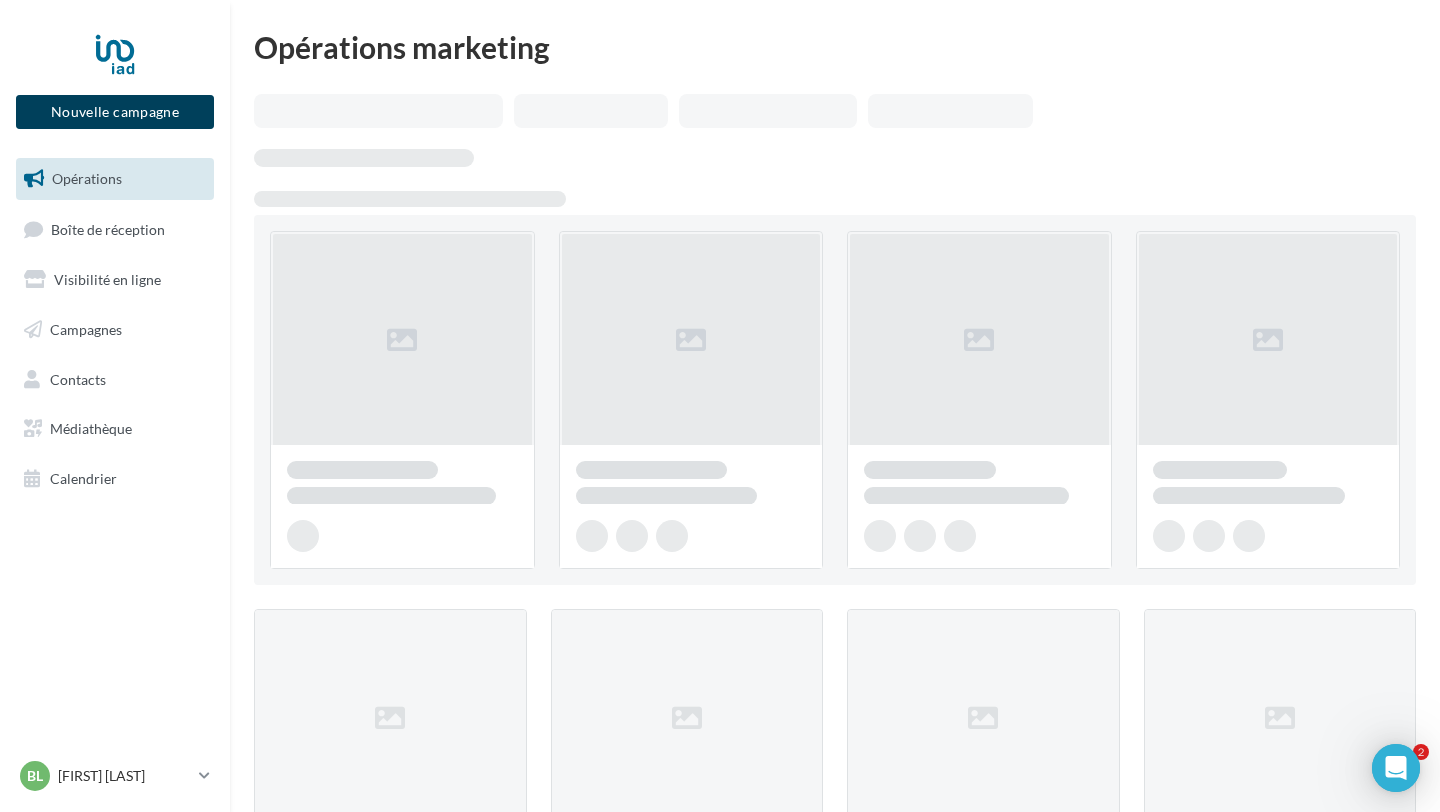 scroll, scrollTop: 0, scrollLeft: 0, axis: both 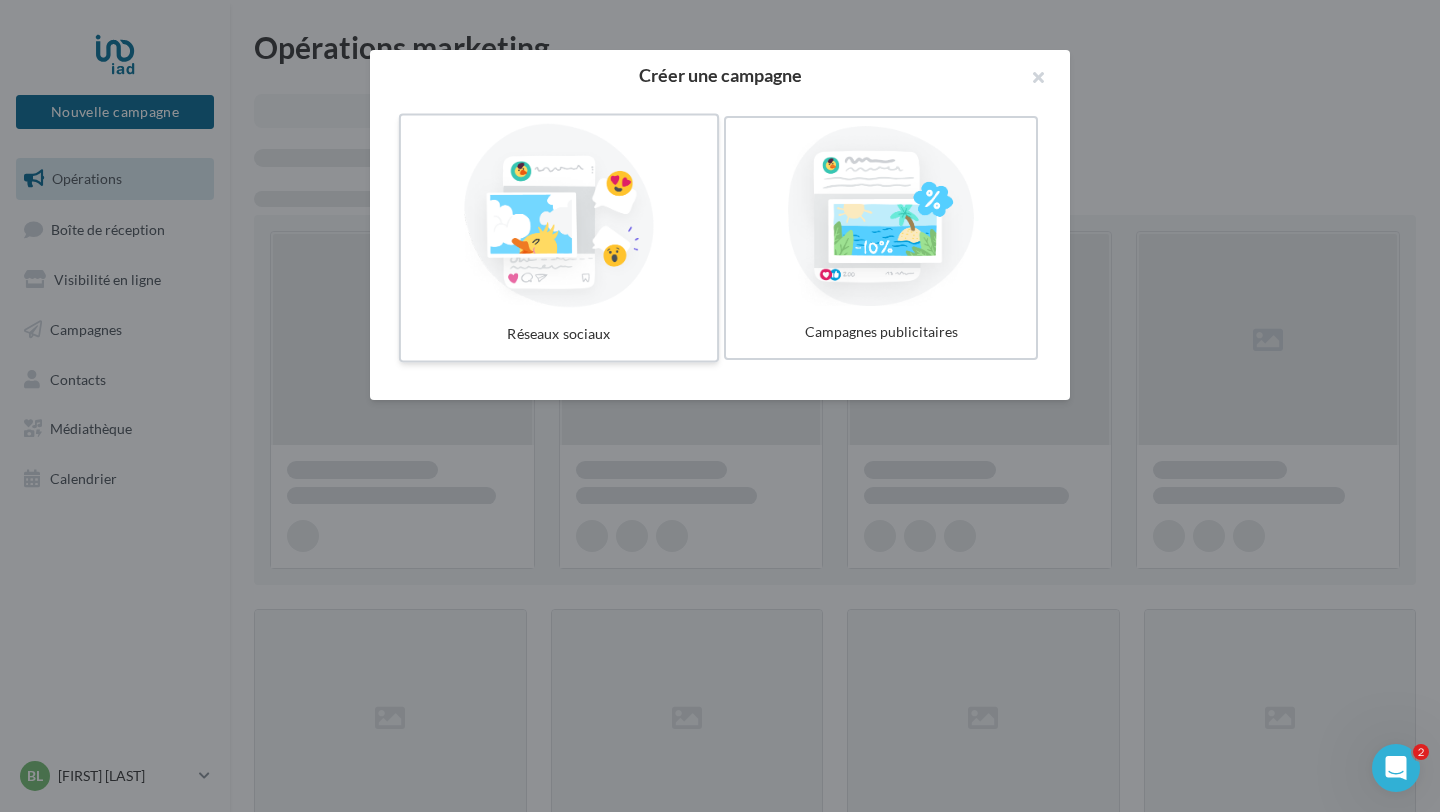 click at bounding box center [559, 216] 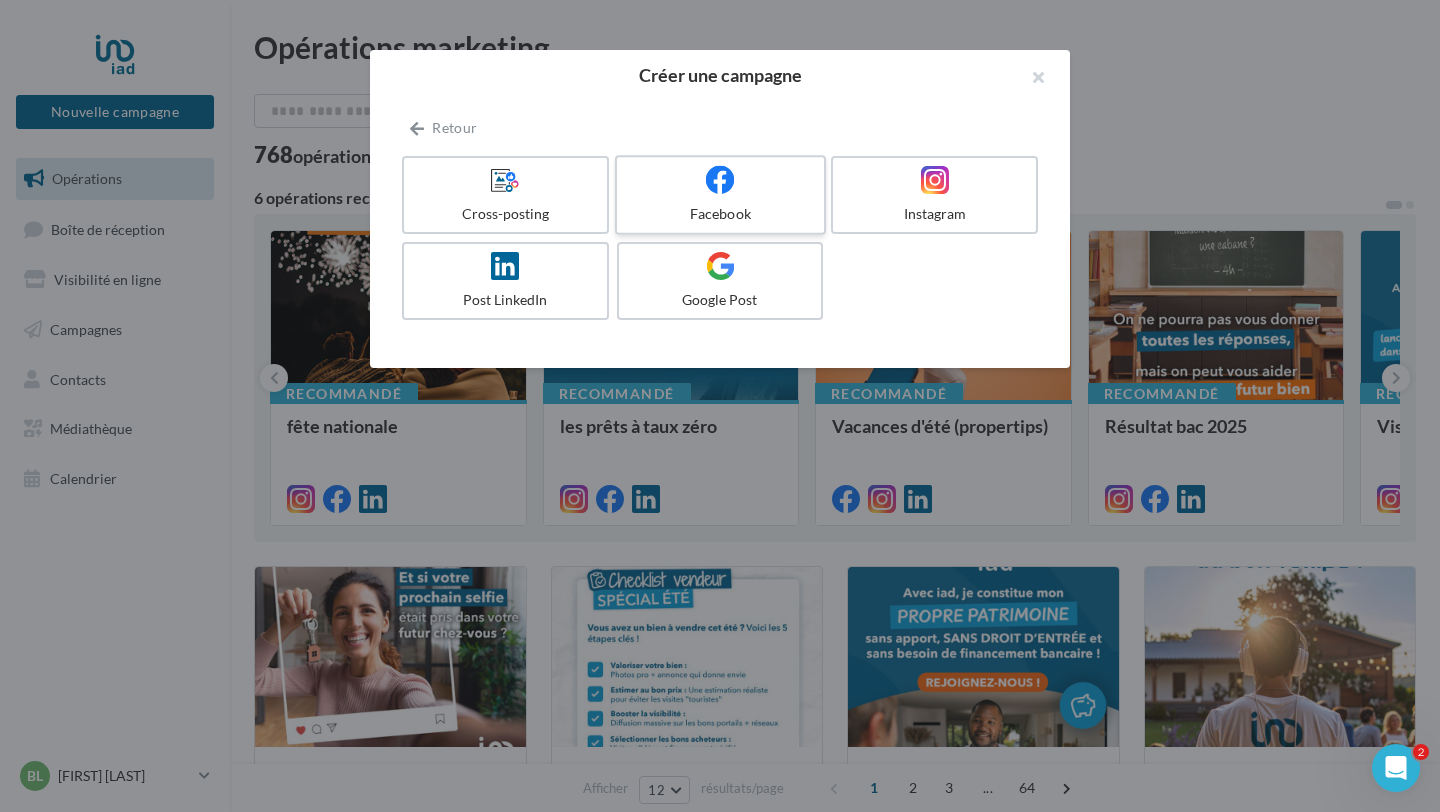 click on "Facebook" at bounding box center [720, 195] 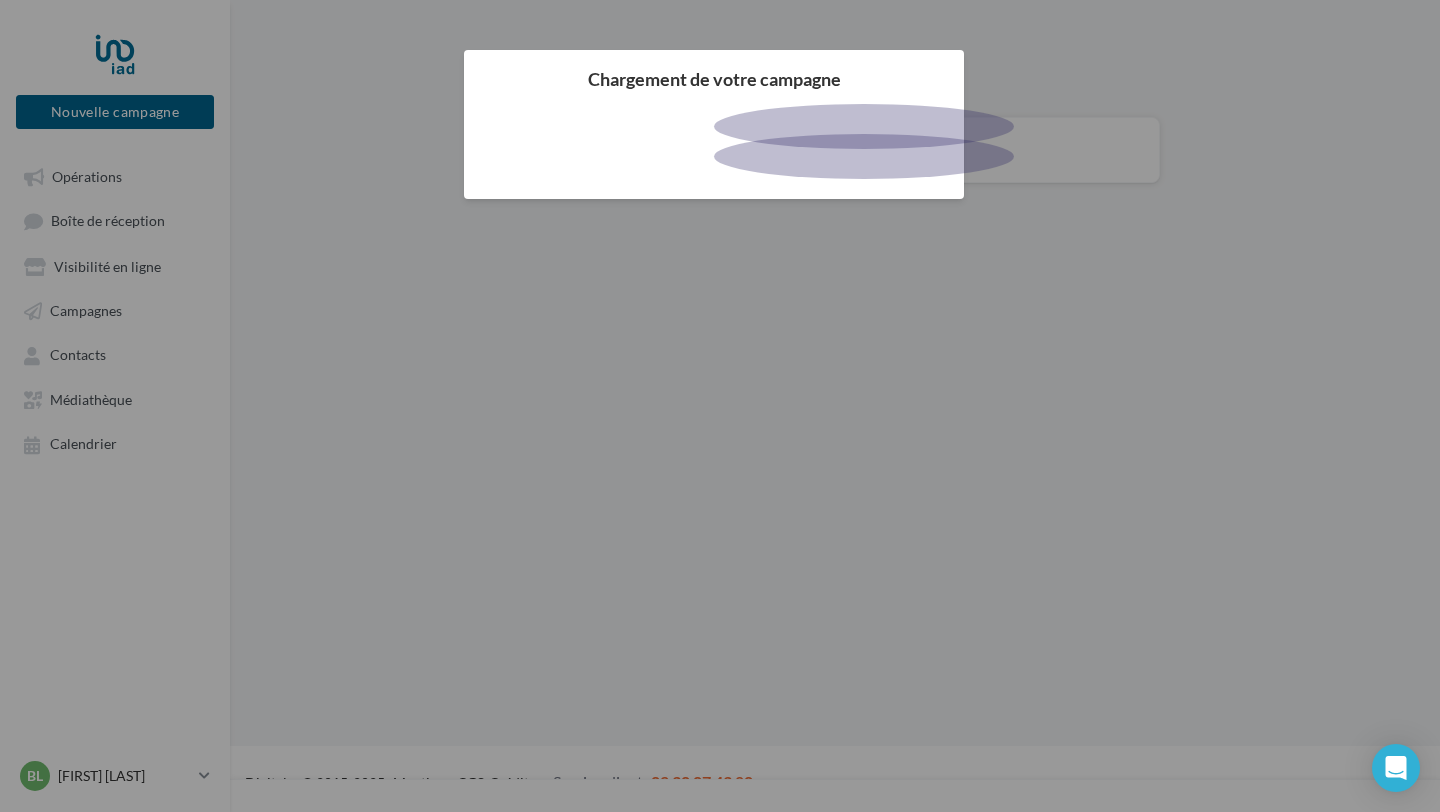 scroll, scrollTop: 0, scrollLeft: 0, axis: both 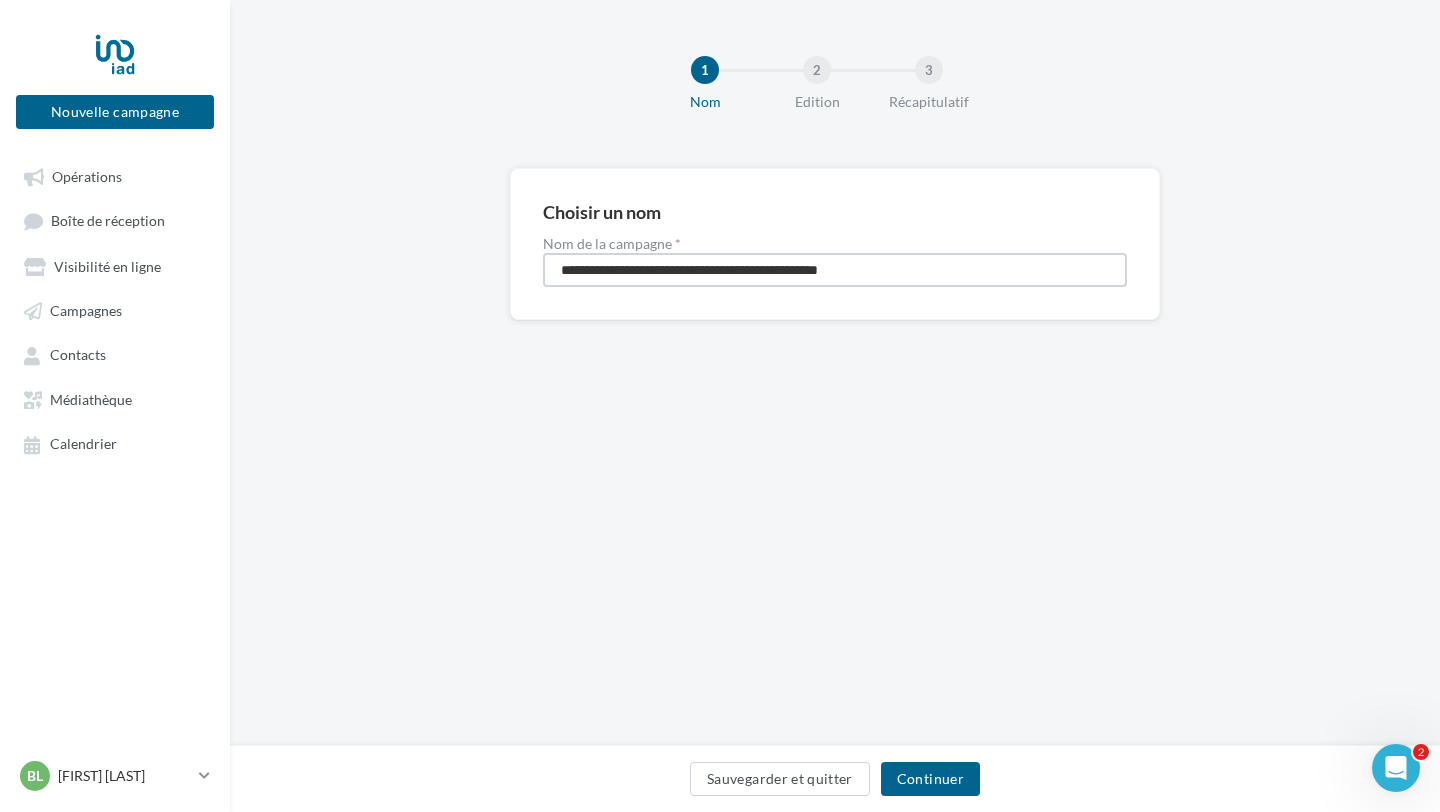 drag, startPoint x: 913, startPoint y: 284, endPoint x: 771, endPoint y: 277, distance: 142.17242 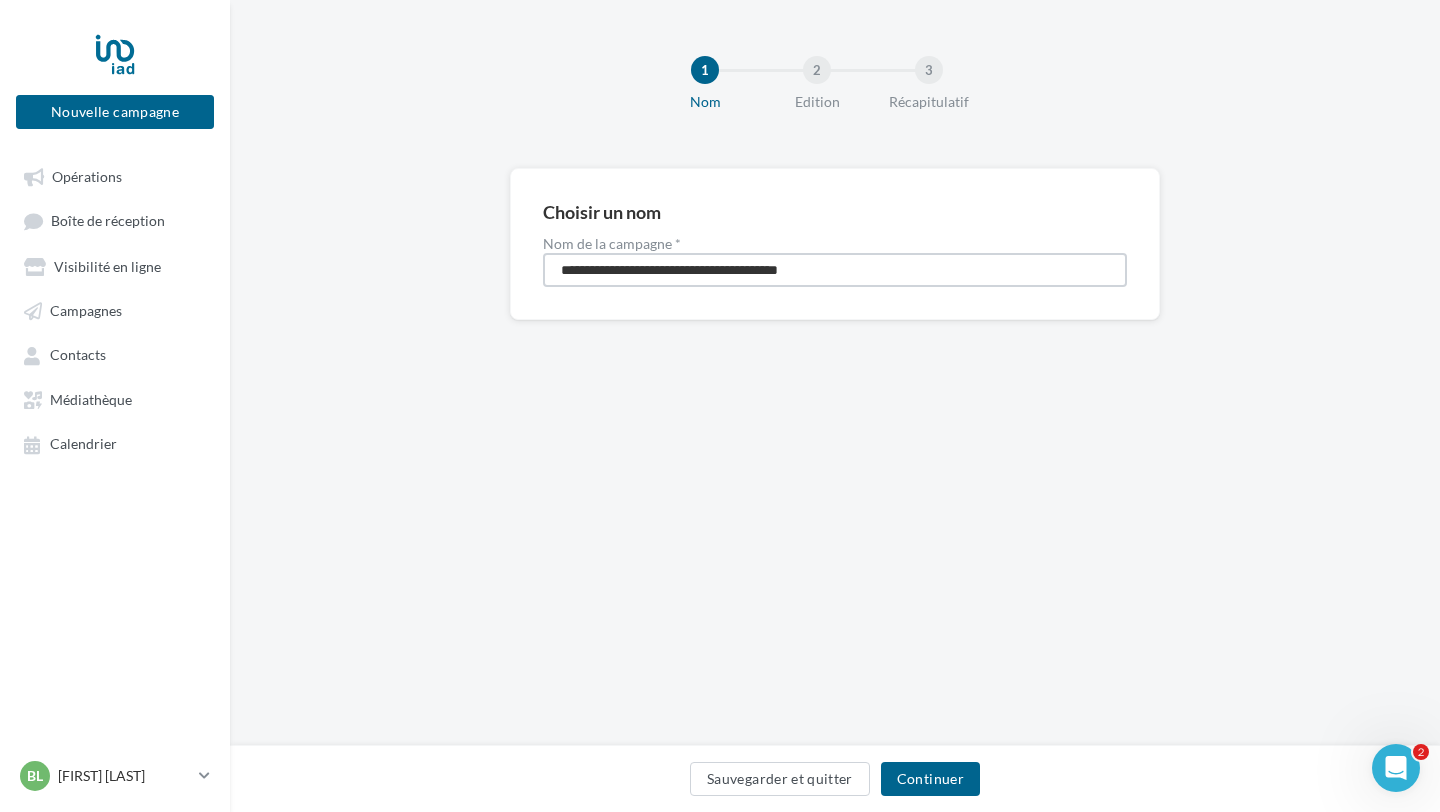 click on "**********" at bounding box center (835, 270) 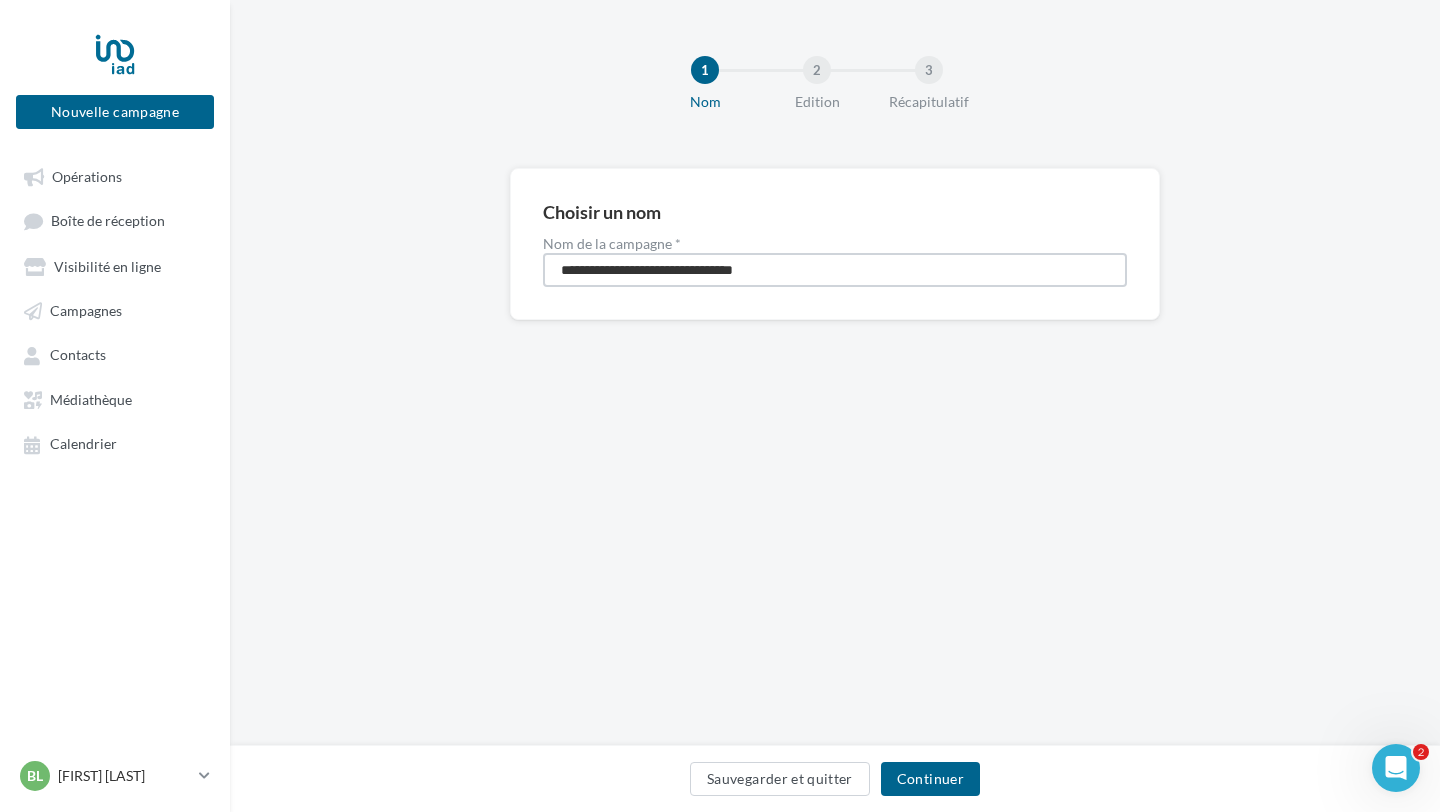 click on "**********" at bounding box center (835, 270) 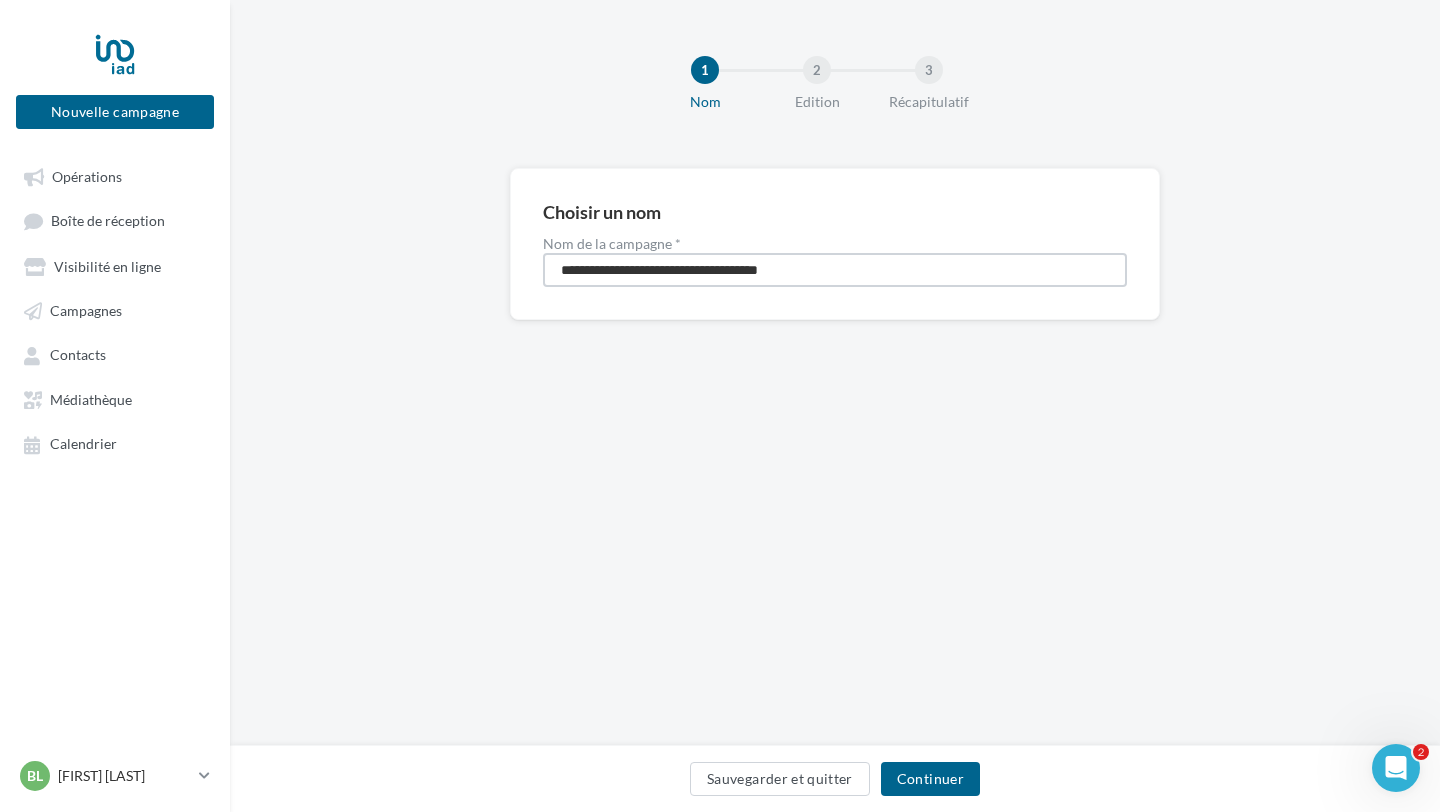 drag, startPoint x: 696, startPoint y: 274, endPoint x: 834, endPoint y: 275, distance: 138.00362 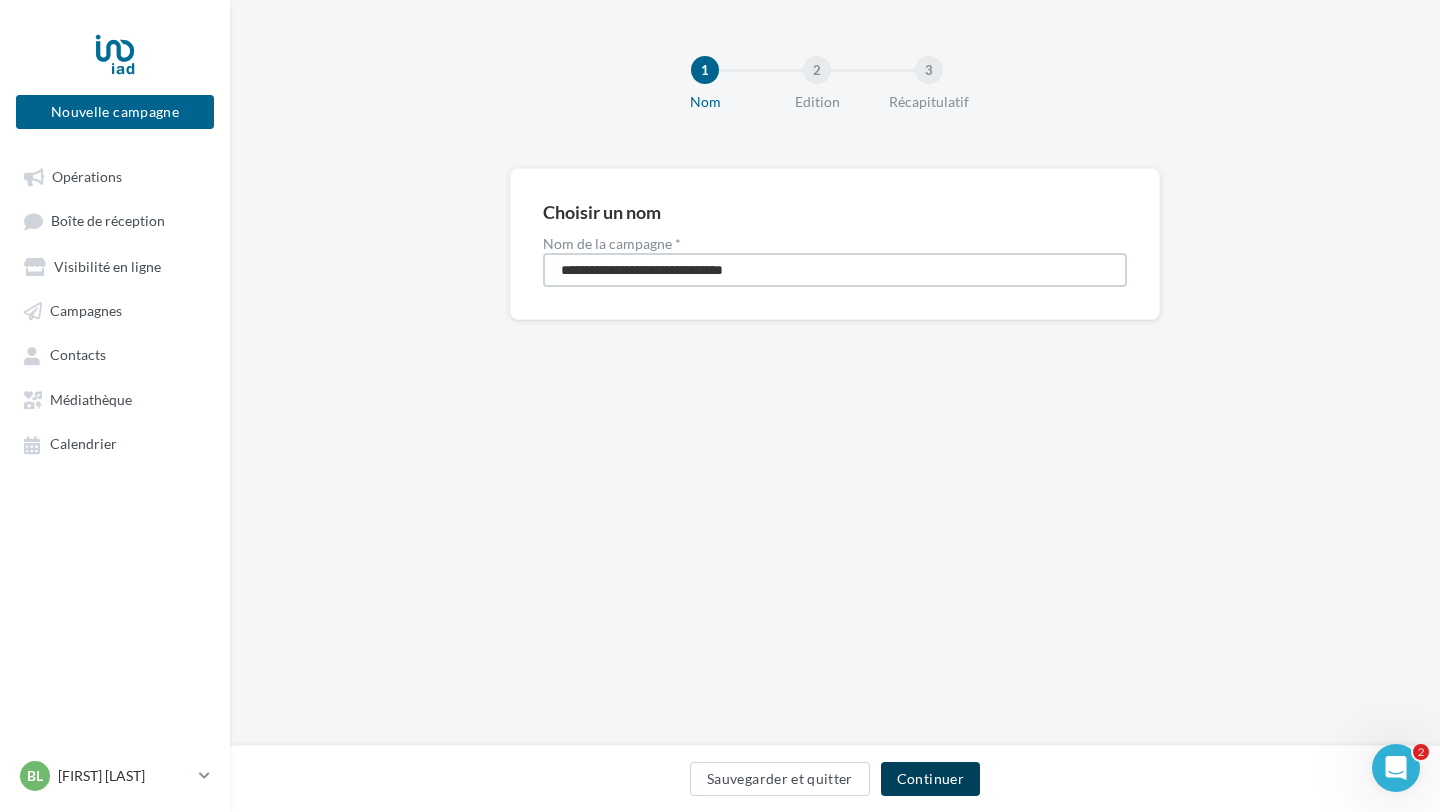 type on "**********" 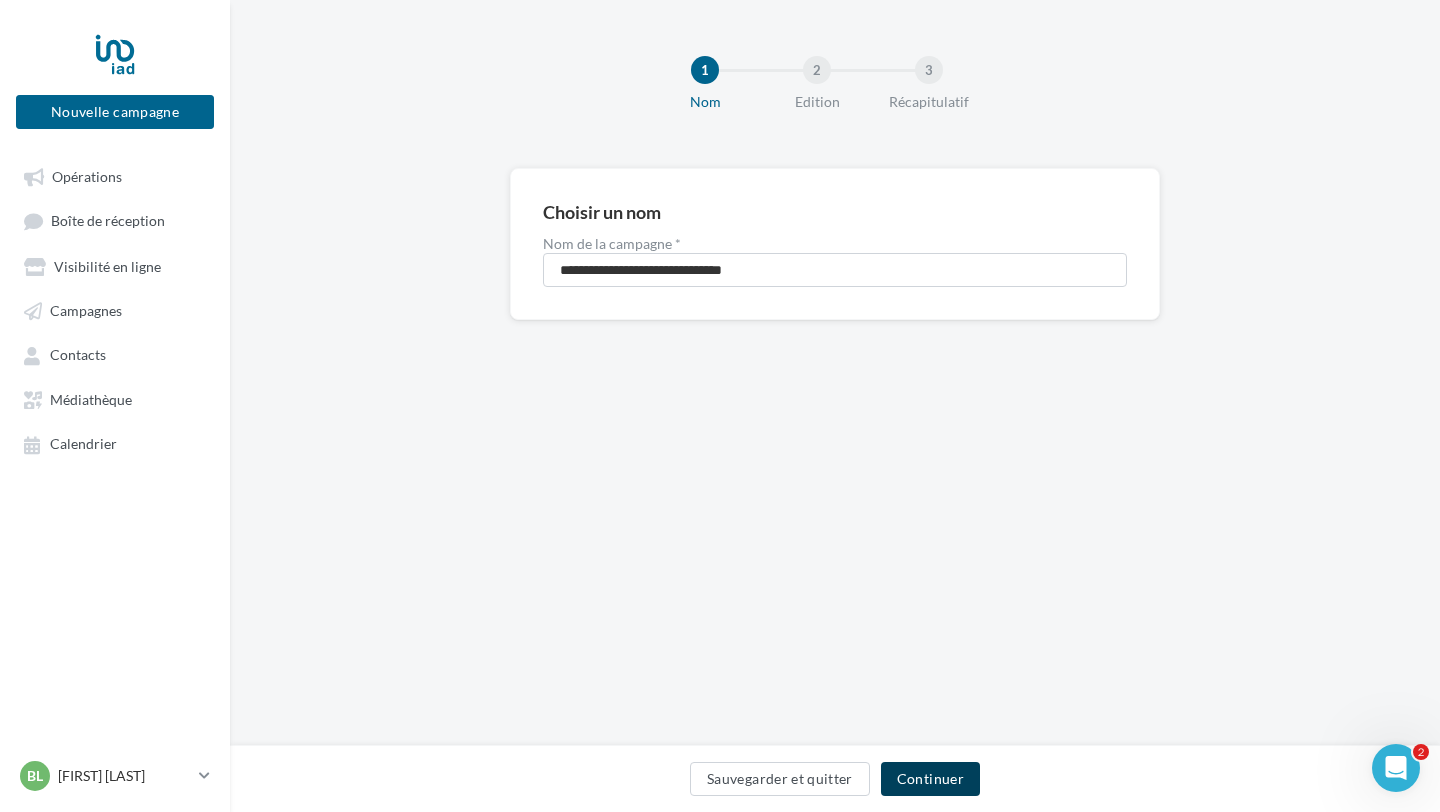 click on "Continuer" at bounding box center (930, 779) 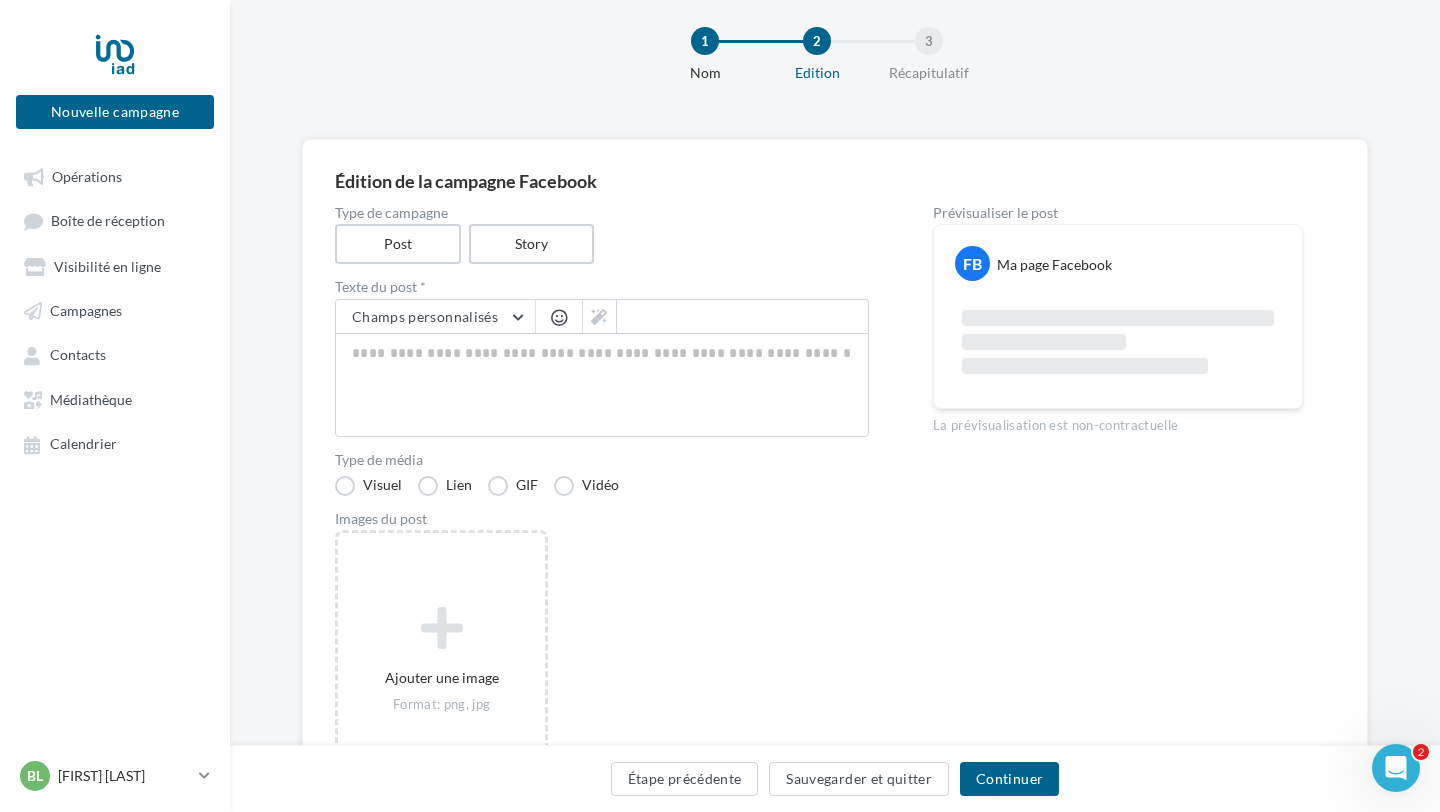 scroll, scrollTop: 27, scrollLeft: 0, axis: vertical 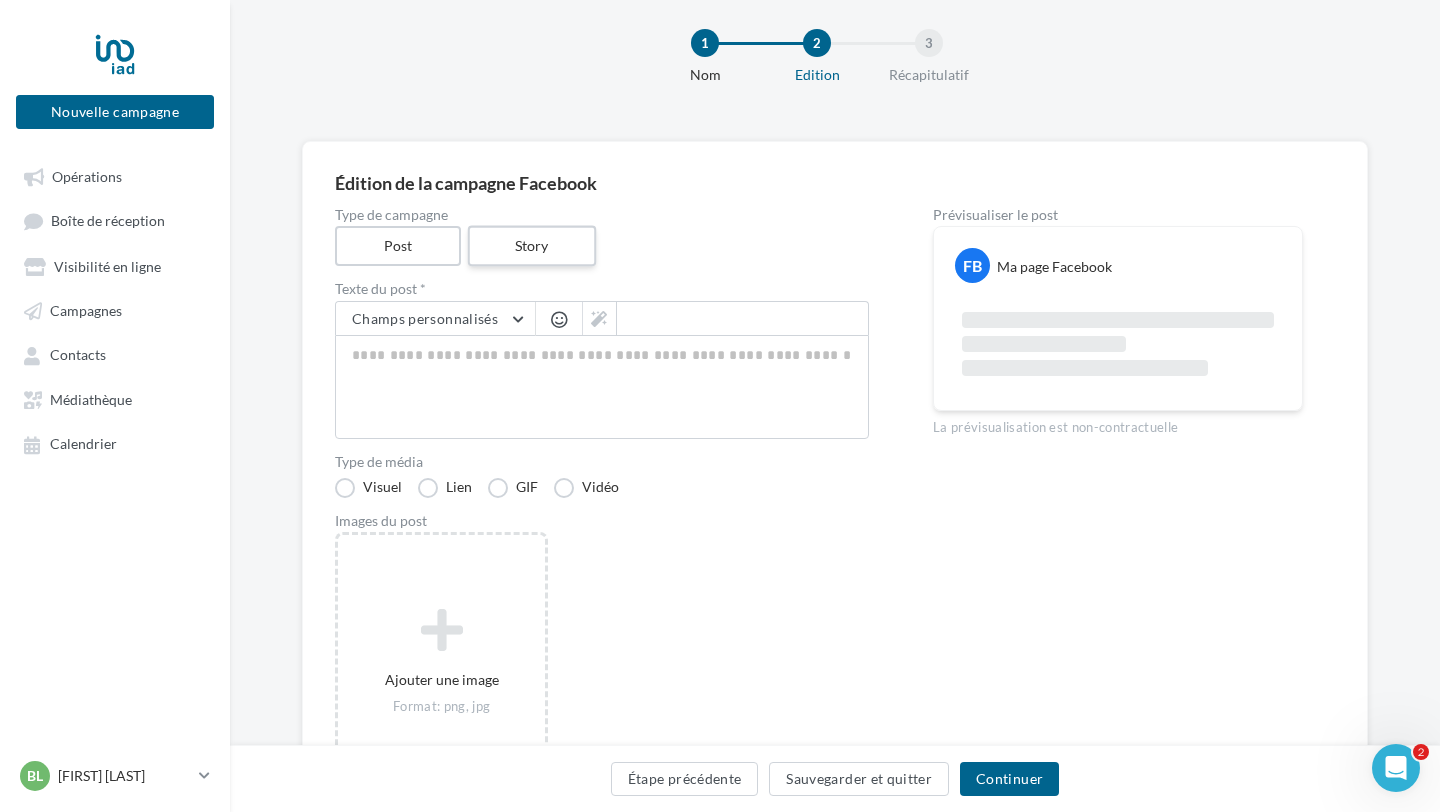 click on "Story" at bounding box center [531, 246] 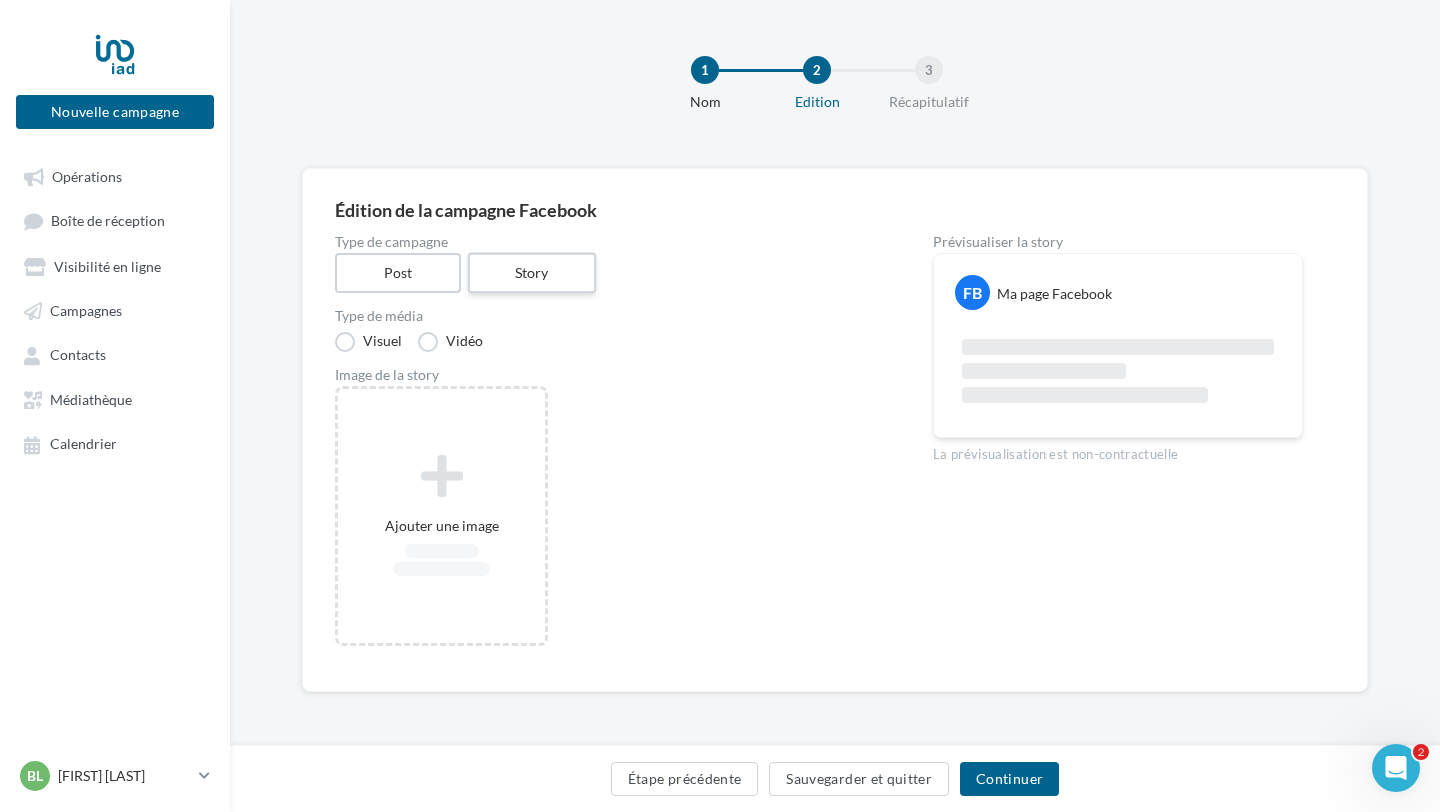 scroll, scrollTop: 0, scrollLeft: 0, axis: both 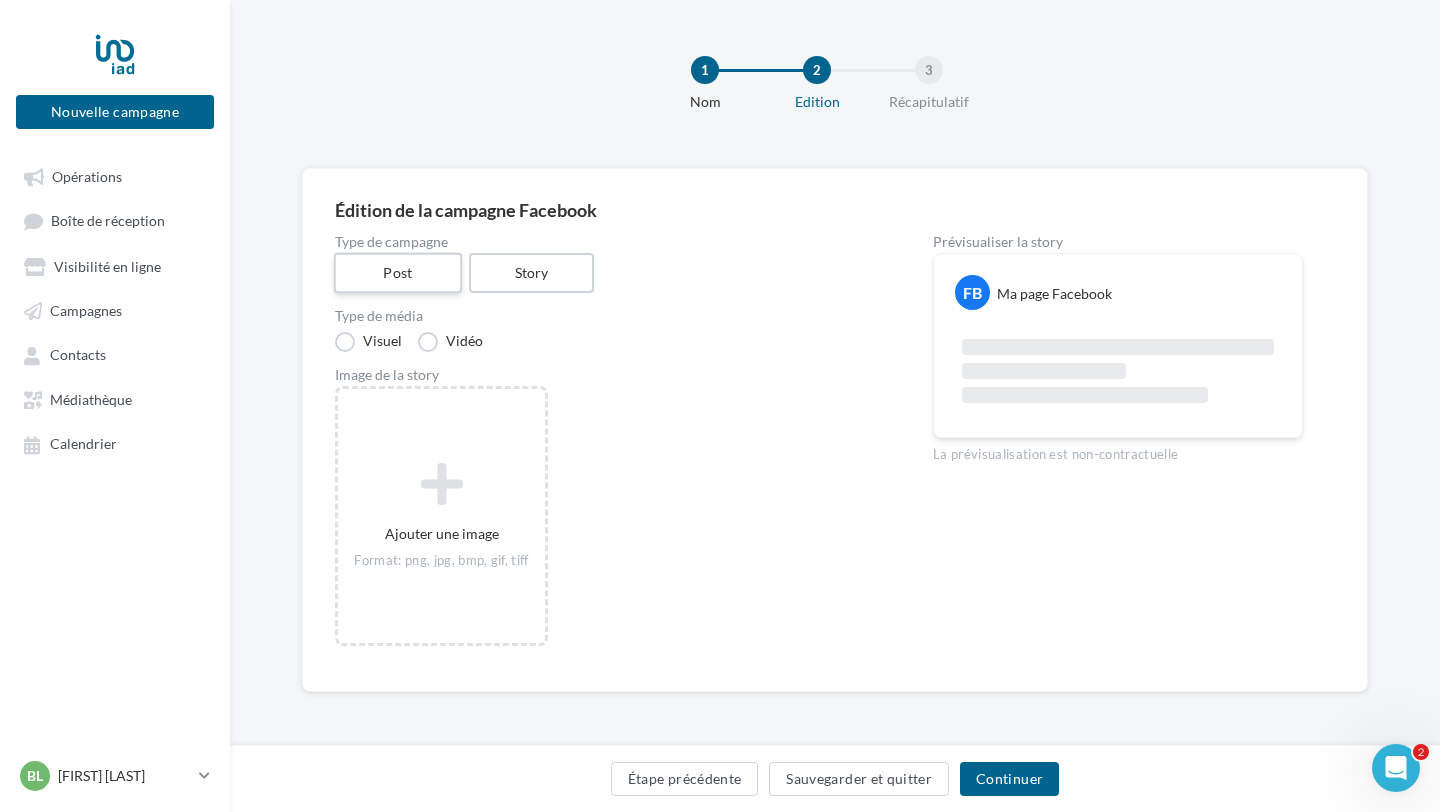 click on "Post" at bounding box center [398, 273] 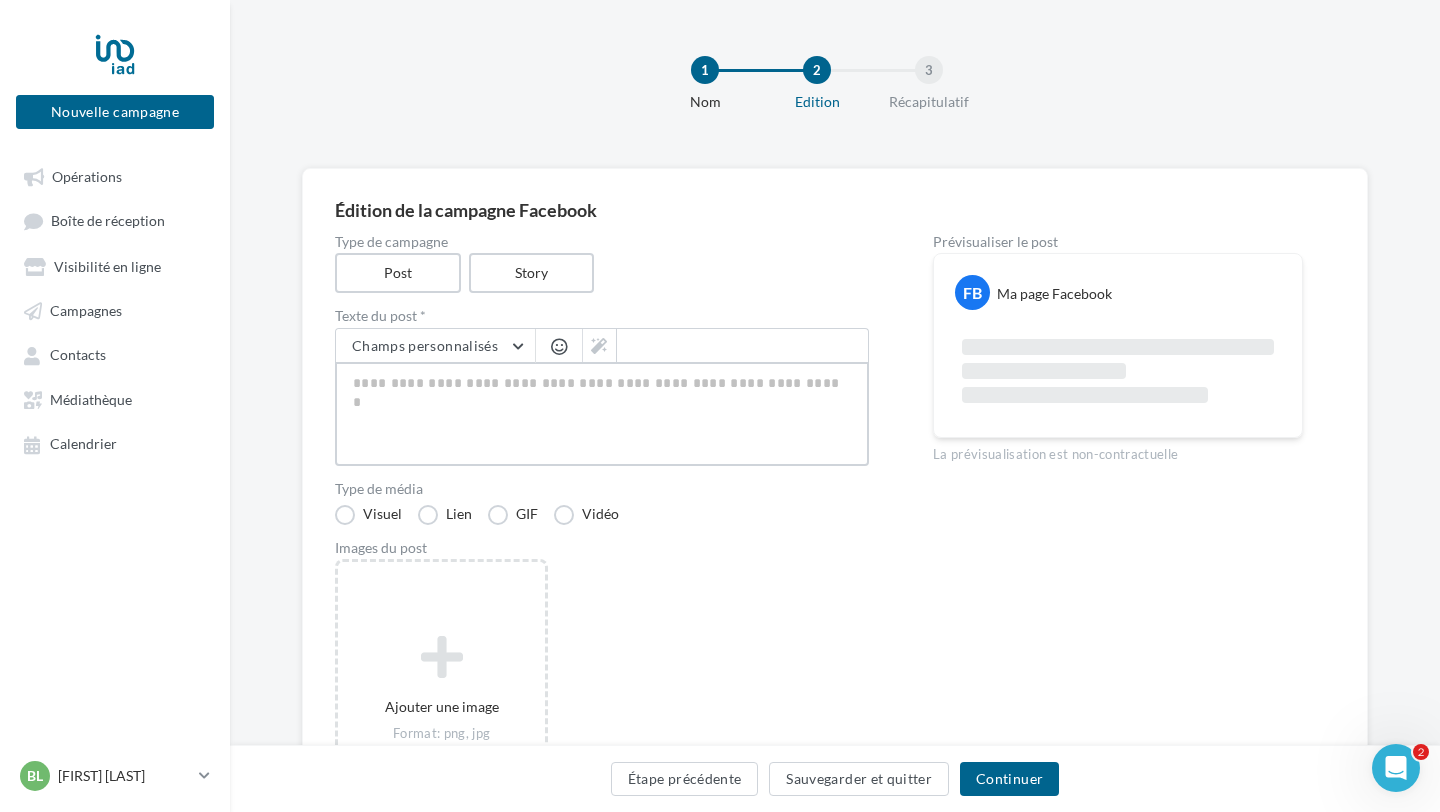 click at bounding box center (602, 414) 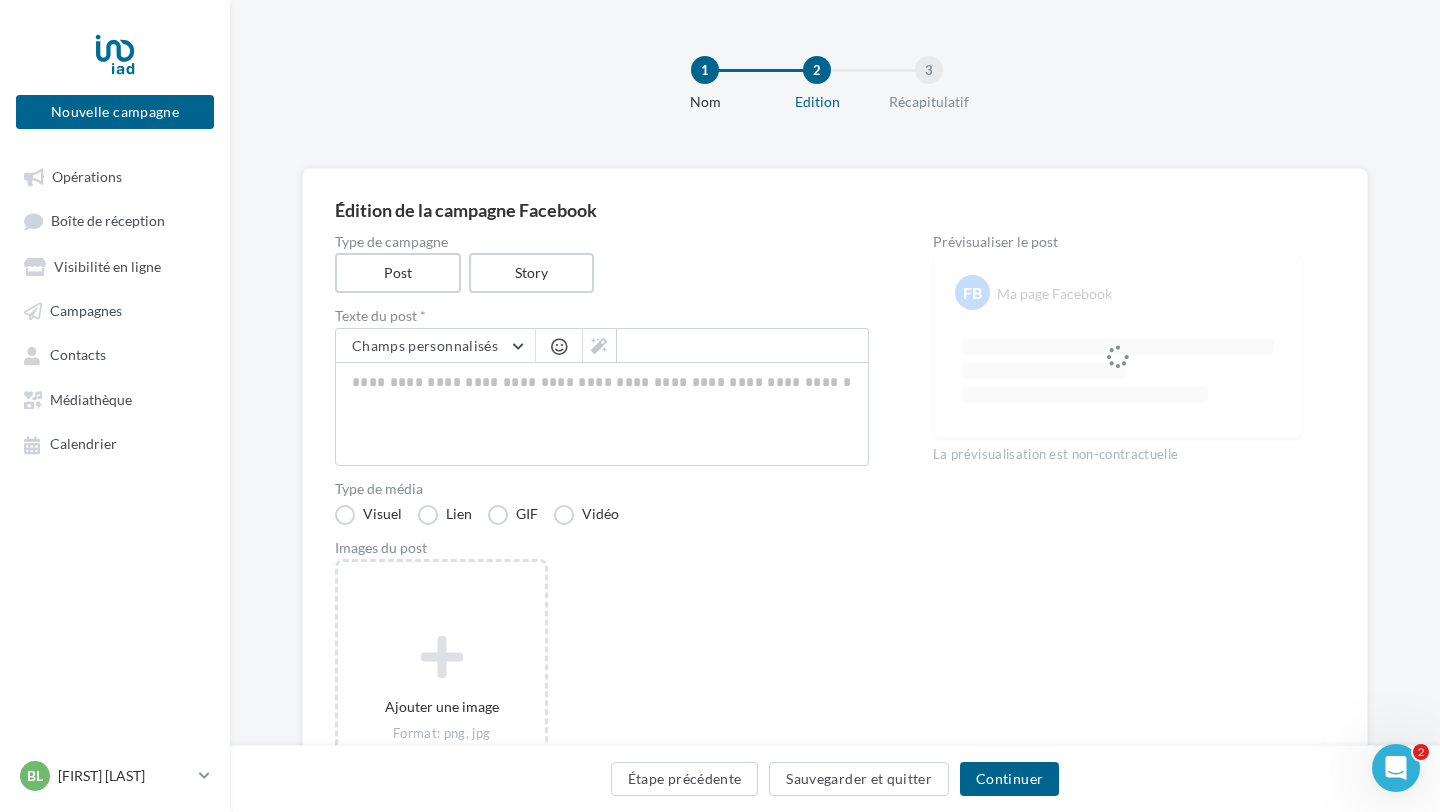 click on "Type de campagne
Post
Story" at bounding box center (602, 264) 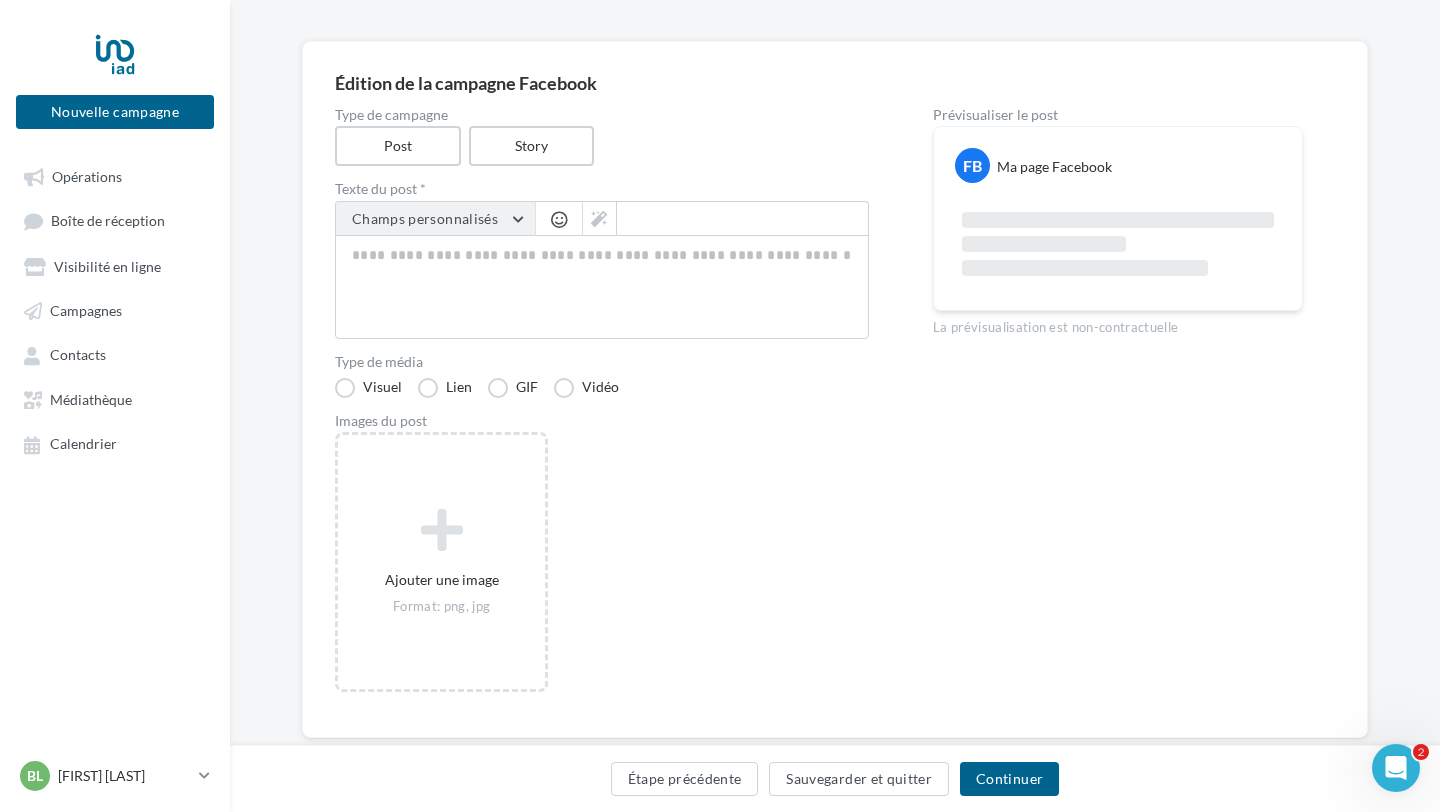 scroll, scrollTop: 0, scrollLeft: 0, axis: both 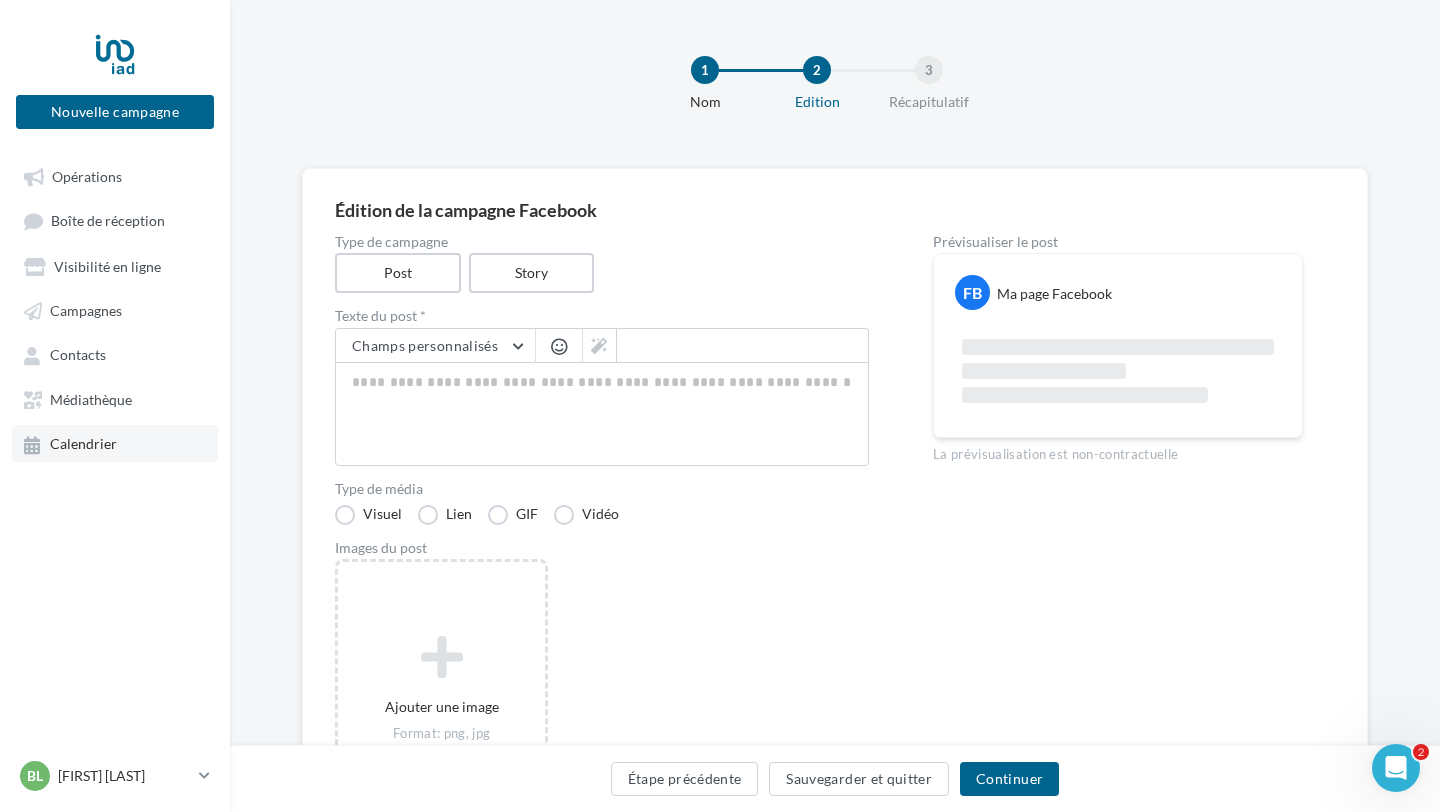 click on "Calendrier" at bounding box center [83, 444] 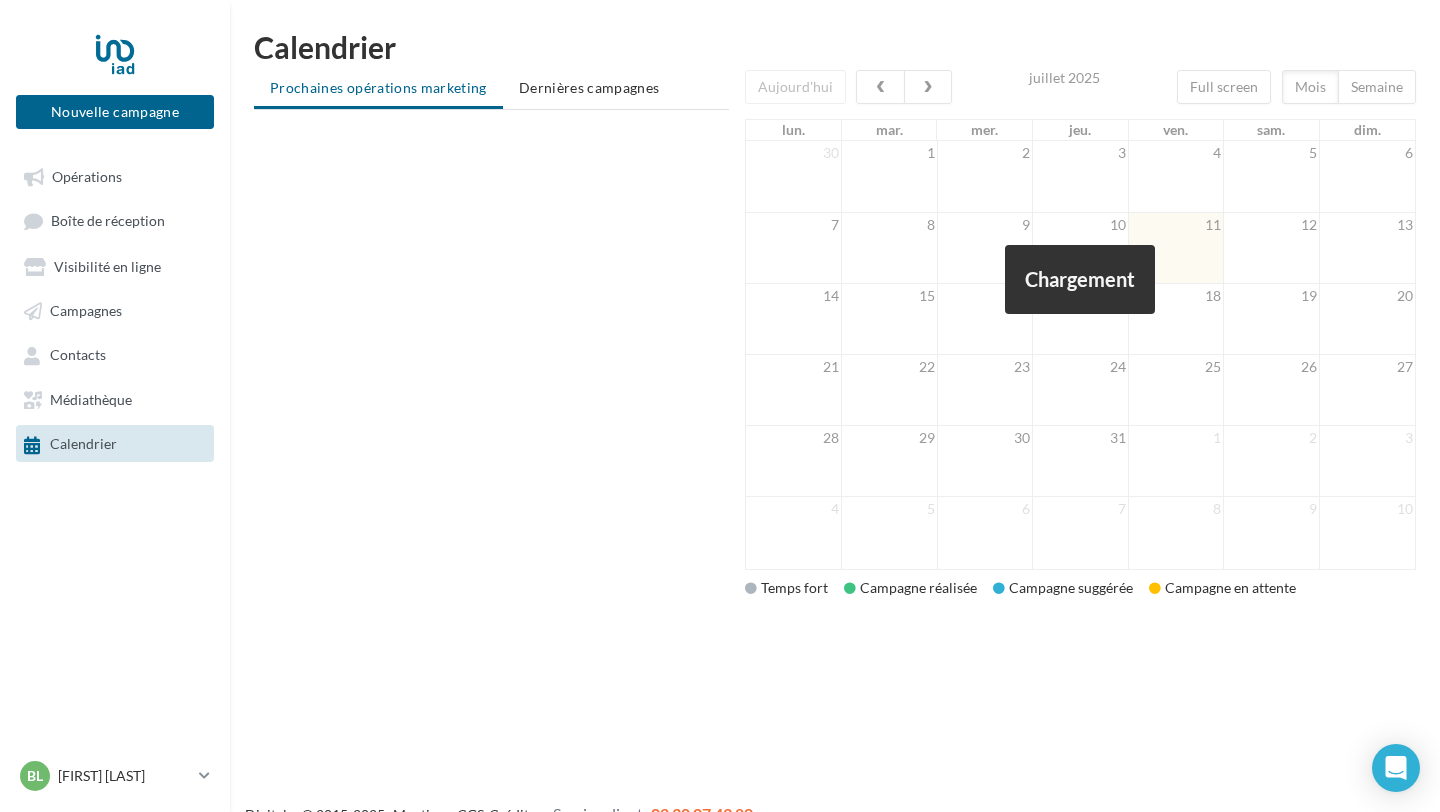 scroll, scrollTop: 0, scrollLeft: 0, axis: both 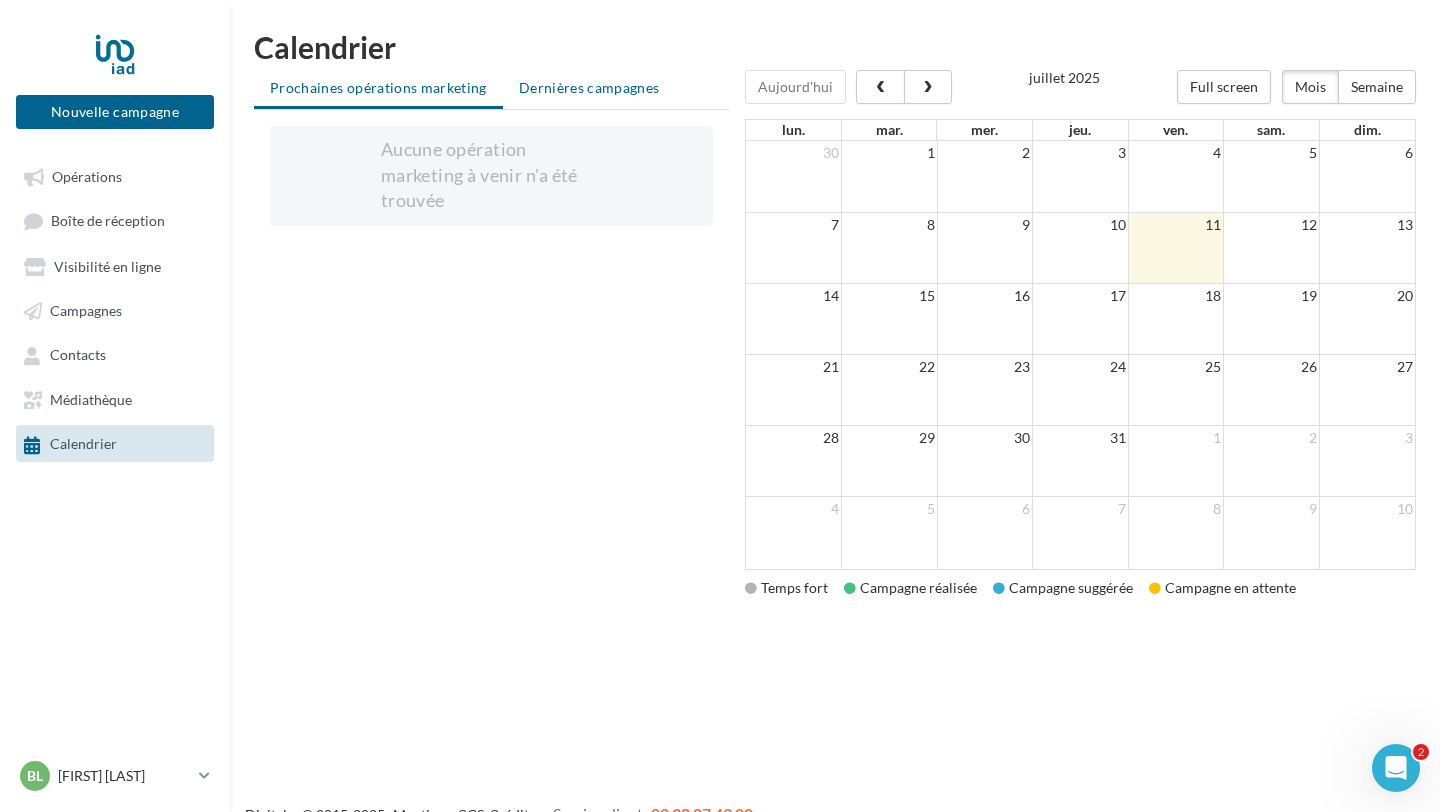 click on "Dernières campagnes" at bounding box center [589, 87] 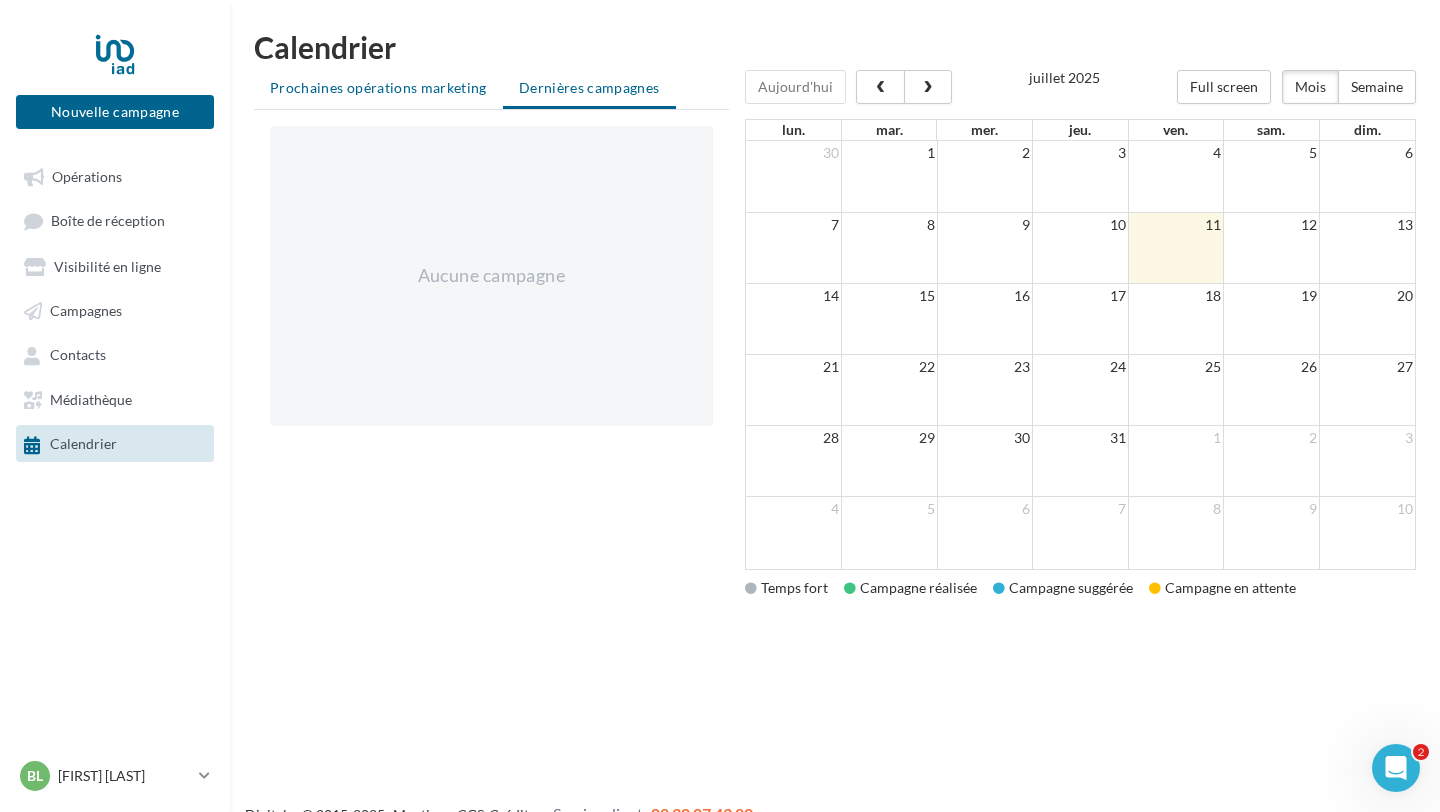click on "Prochaines opérations marketing" at bounding box center (378, 88) 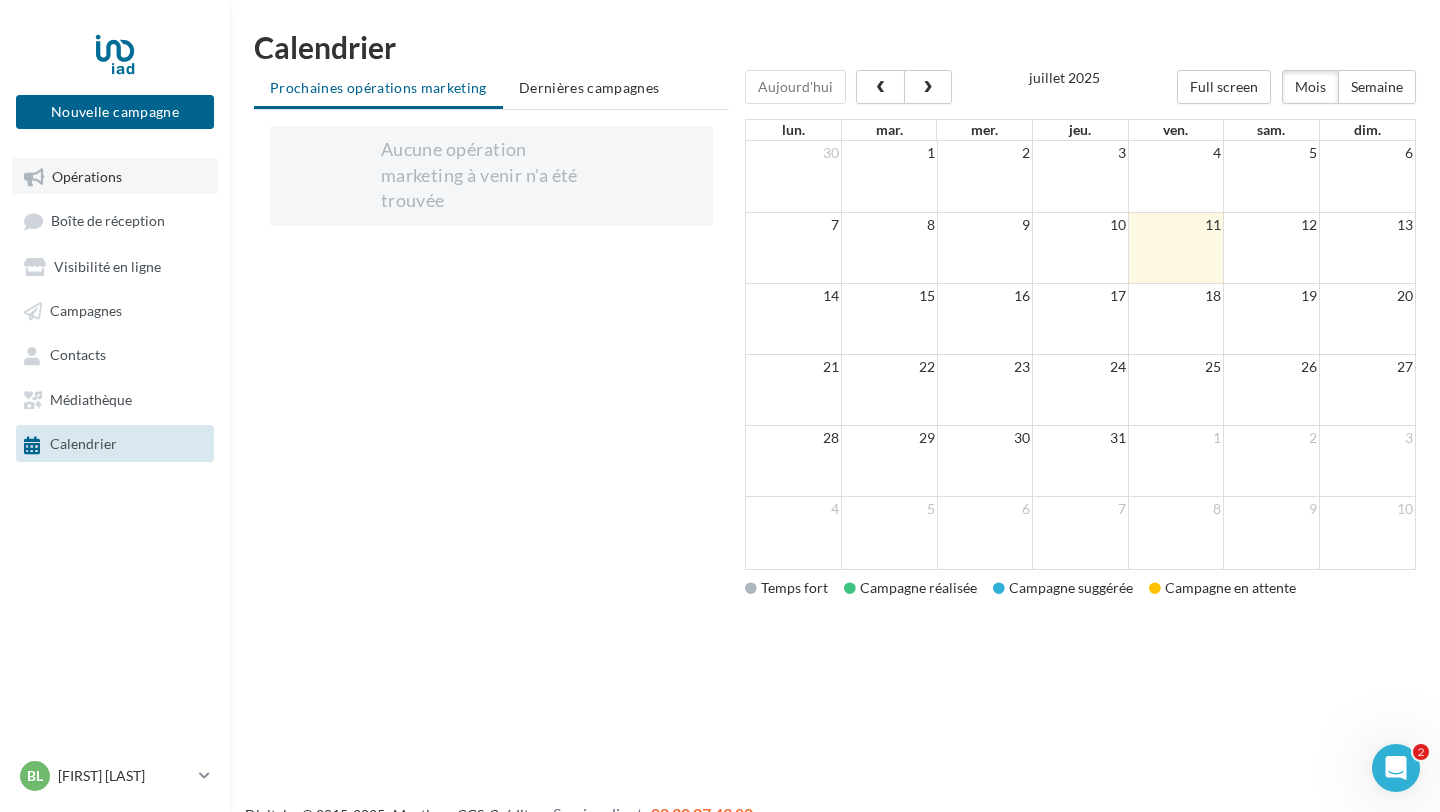 click on "Opérations" at bounding box center [115, 176] 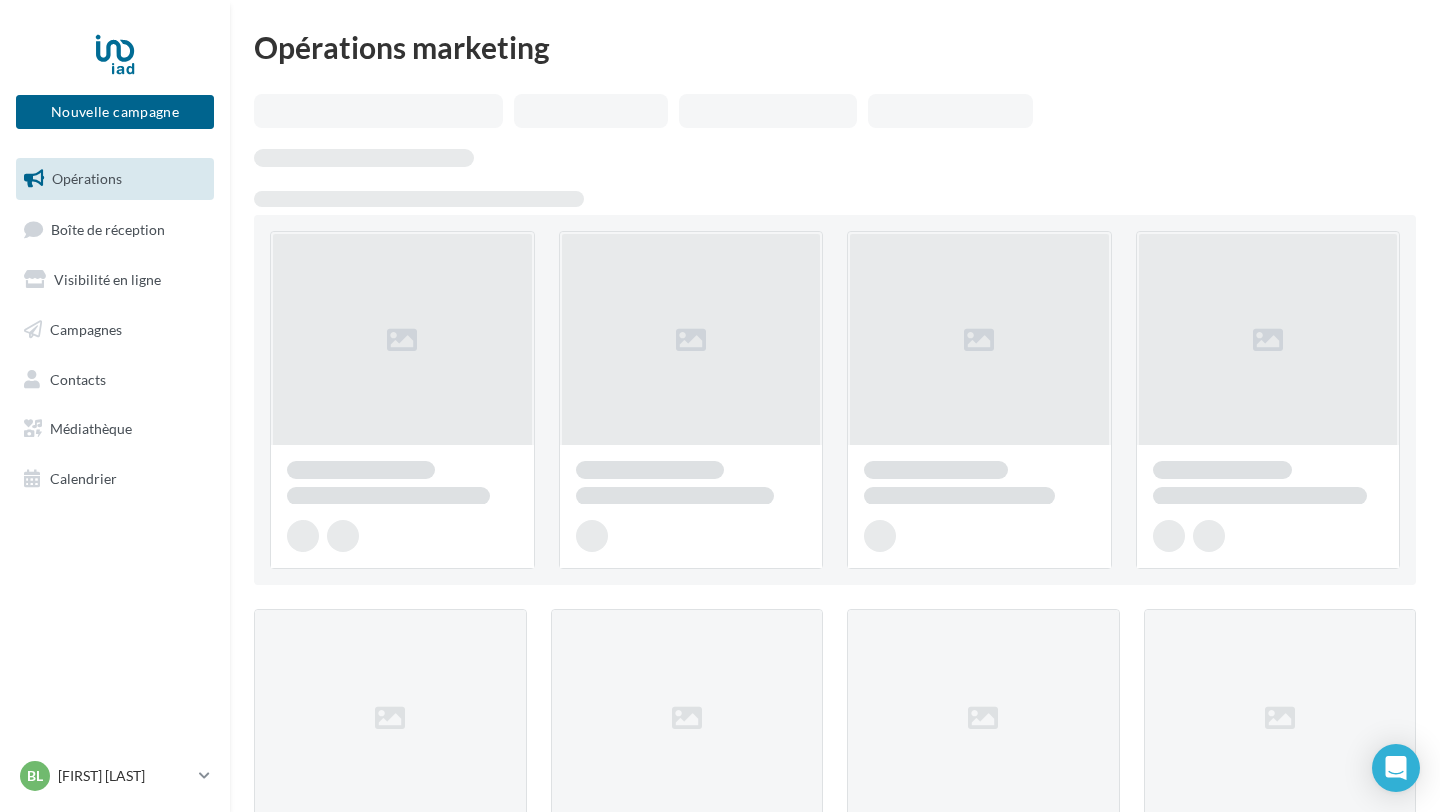 scroll, scrollTop: 0, scrollLeft: 0, axis: both 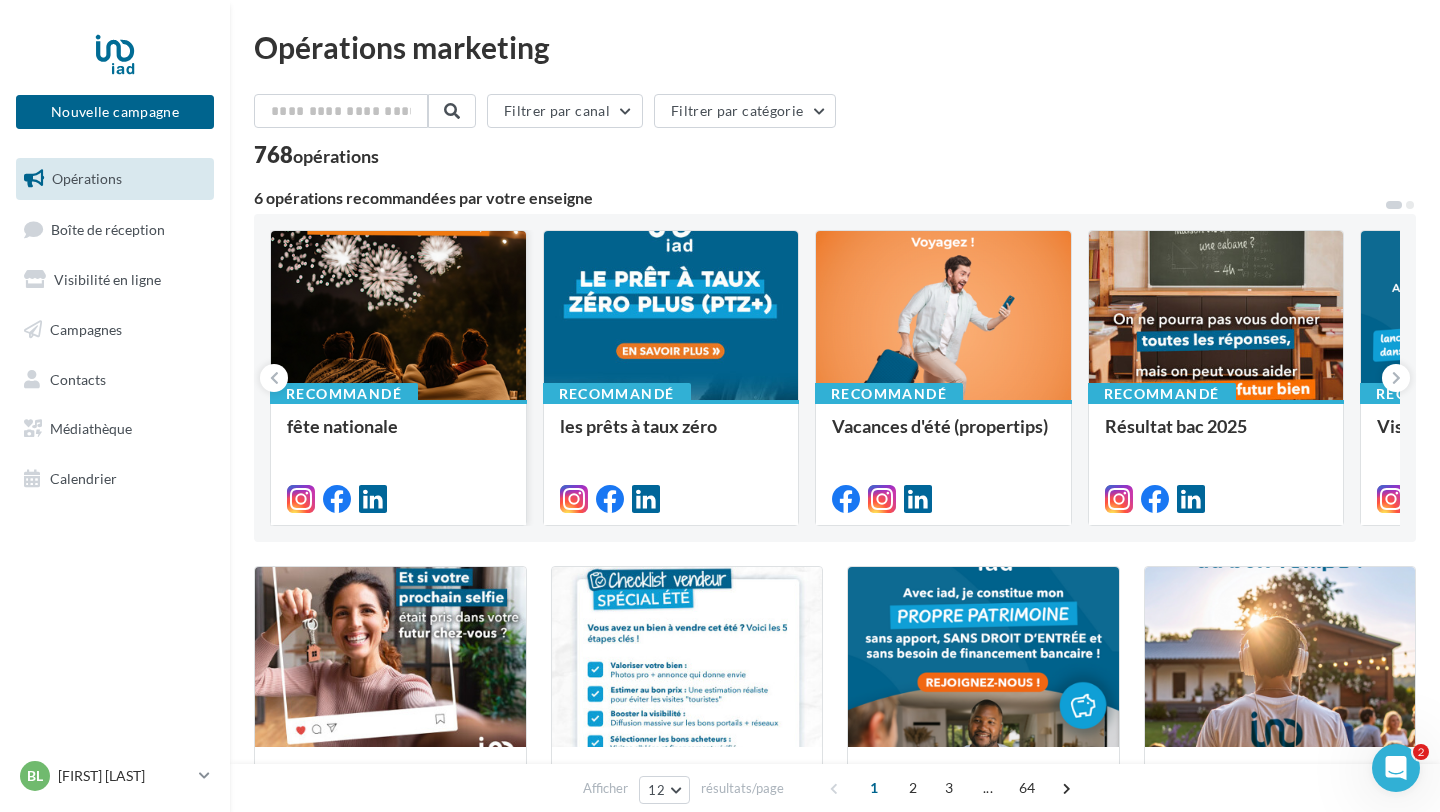 click at bounding box center (398, 316) 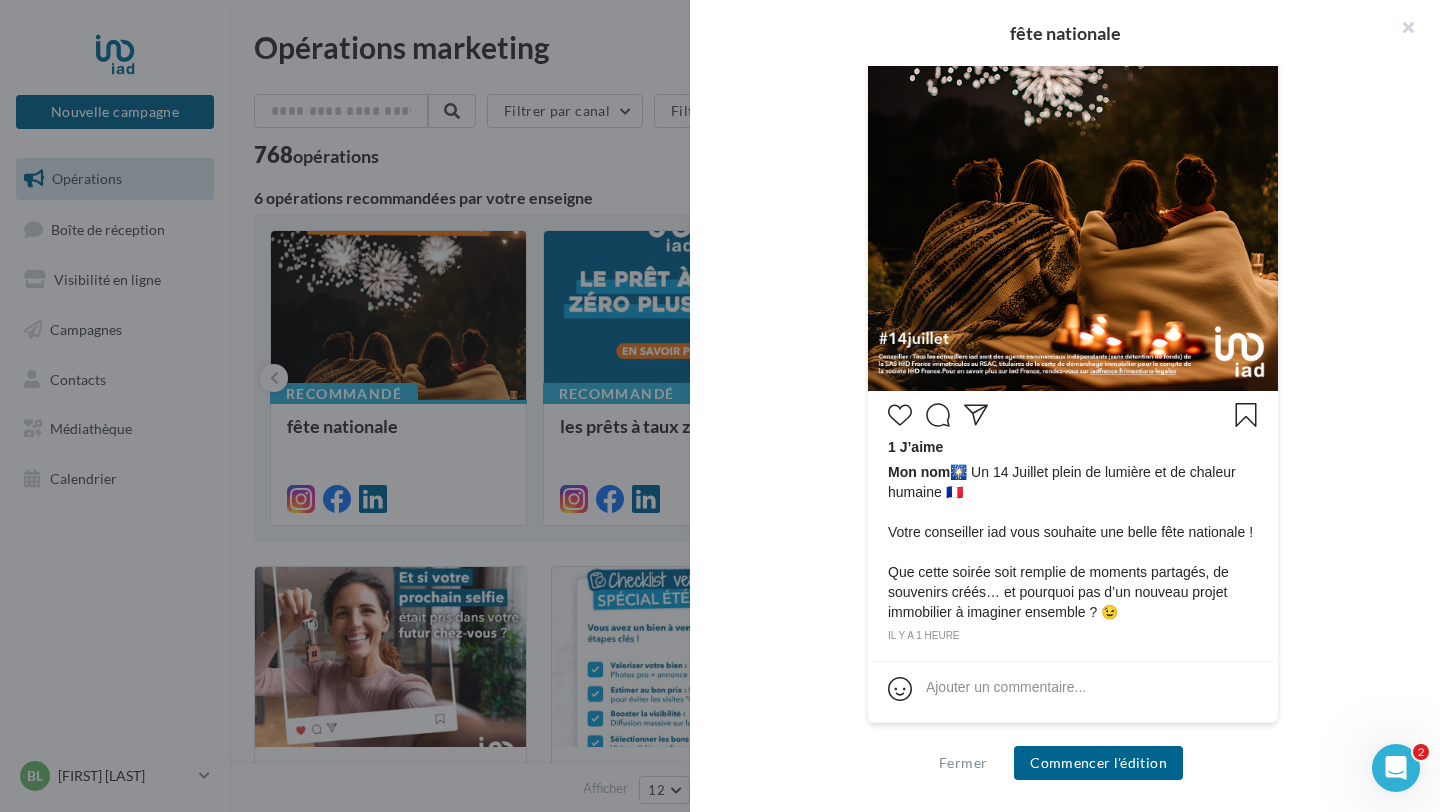 scroll, scrollTop: 636, scrollLeft: 0, axis: vertical 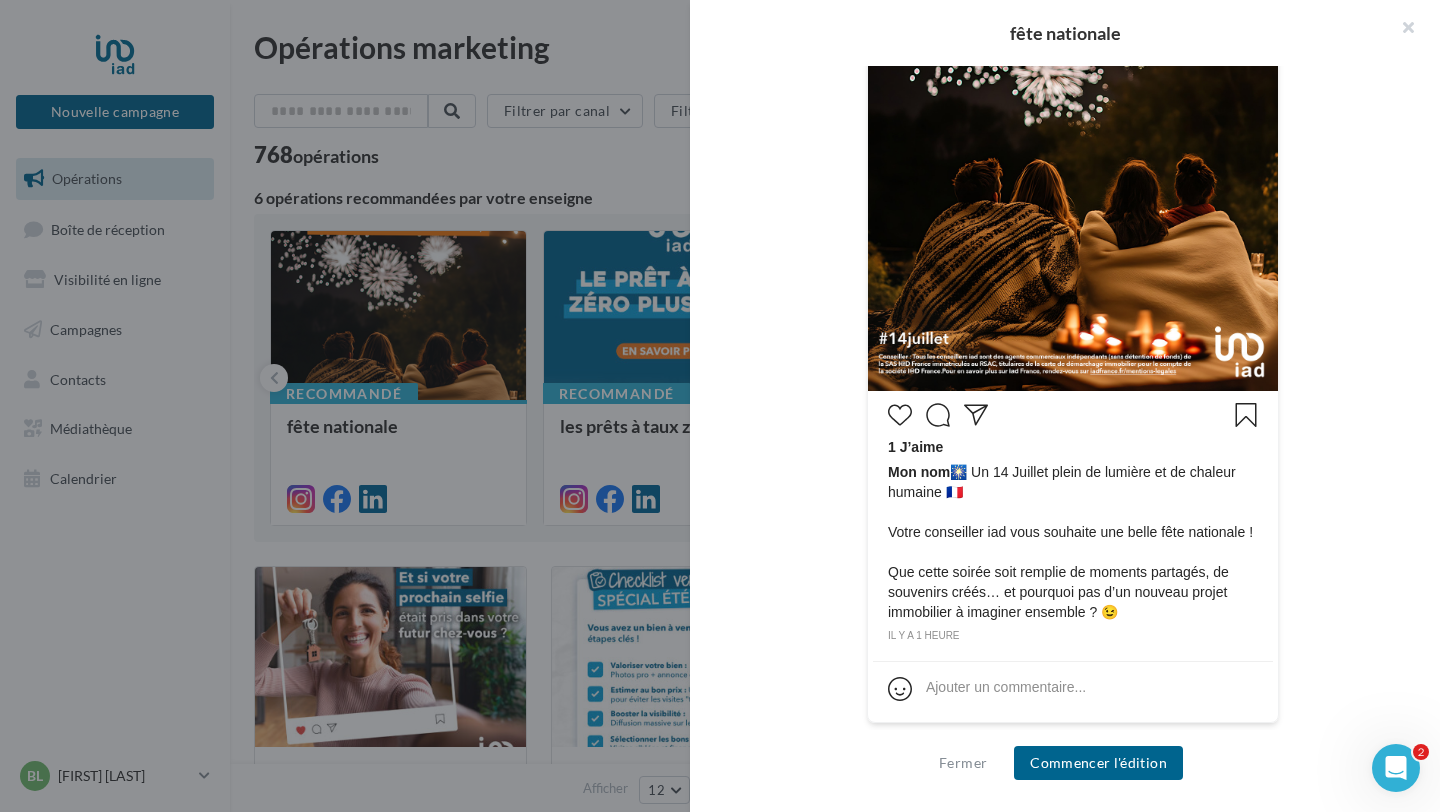 click on "fête nationale
Description
Non renseignée
Instagram
Nouvelle com Instagram
Type
Post
Prévisualisation
Commentaires
(0)
[NAME]" at bounding box center [835, 1615] 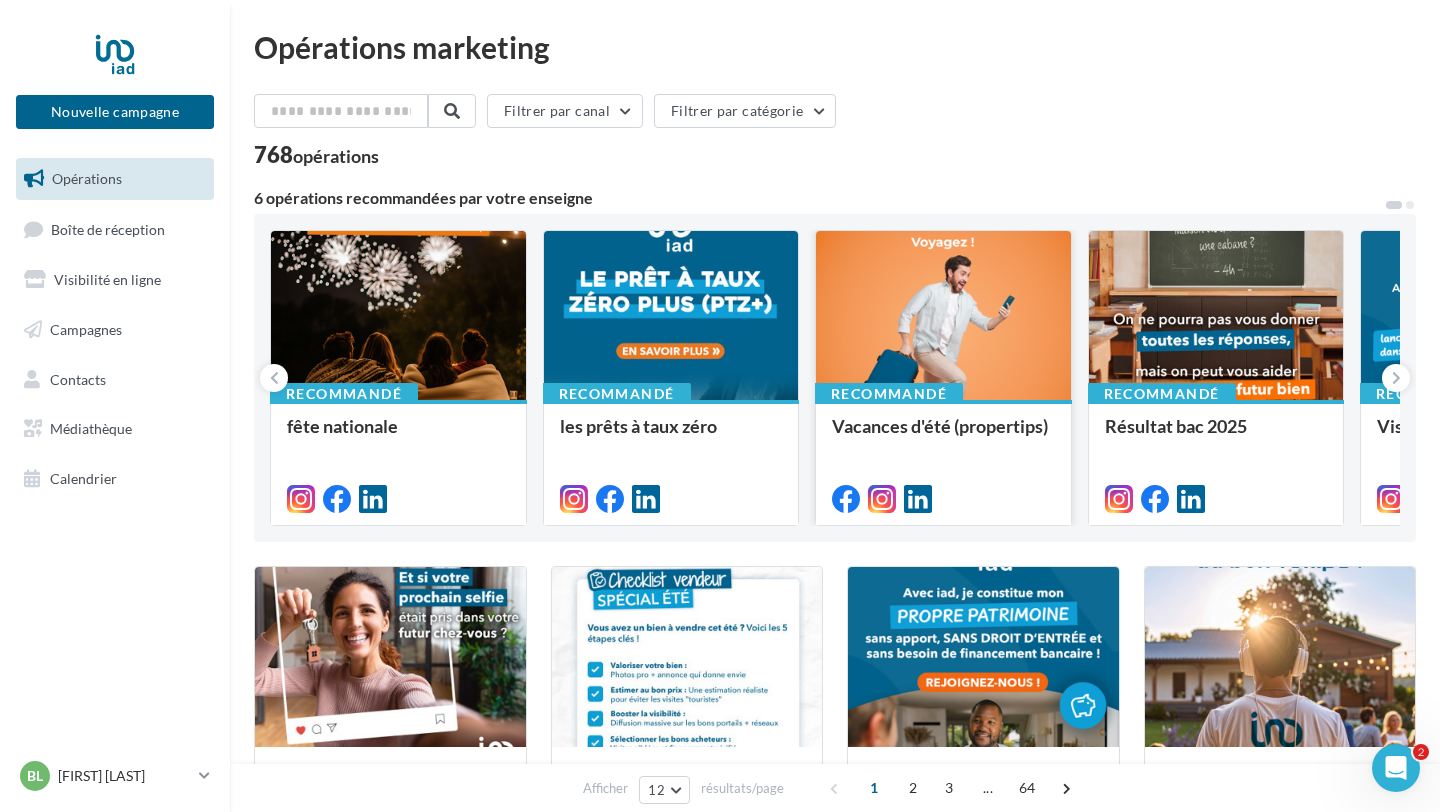 click at bounding box center (943, 316) 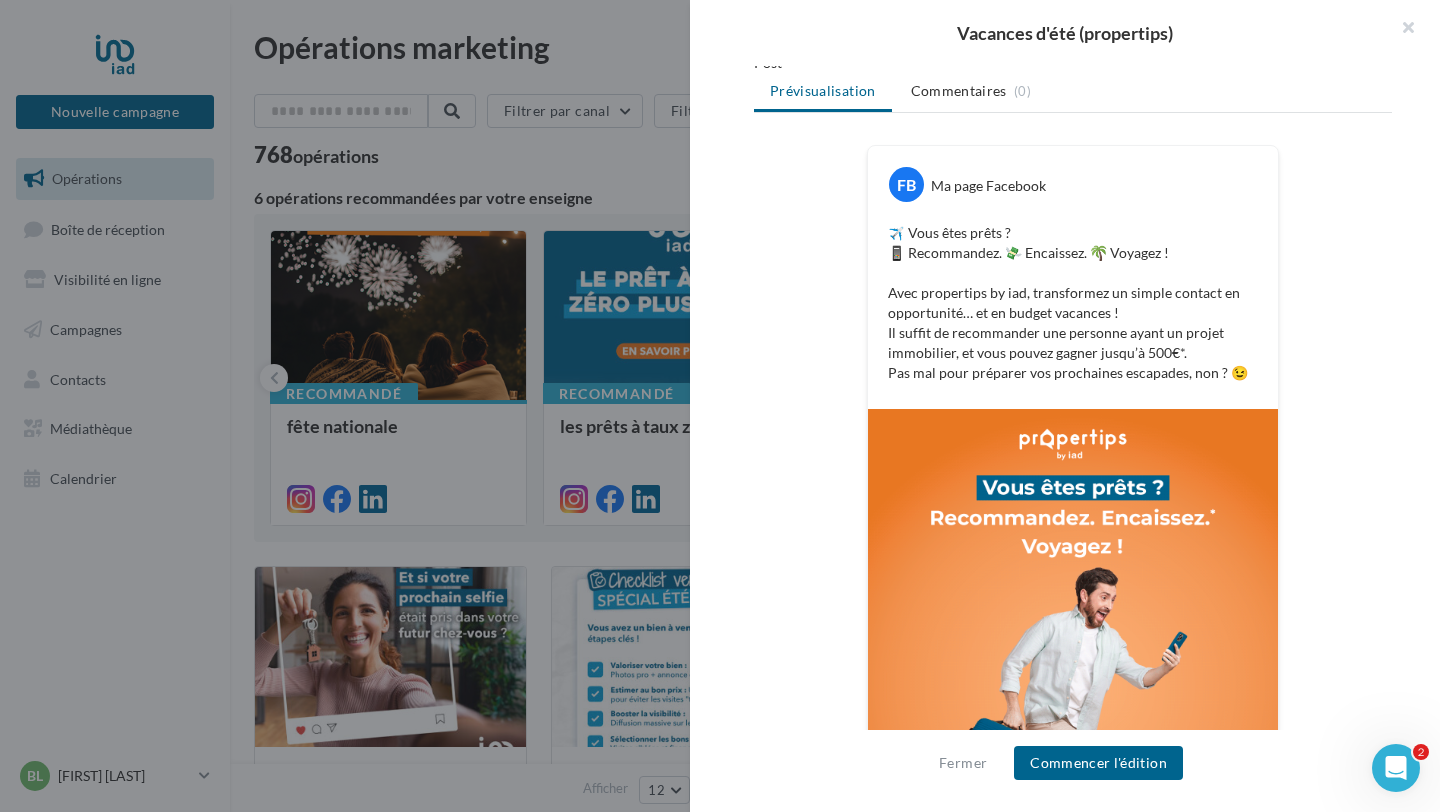 scroll, scrollTop: 0, scrollLeft: 0, axis: both 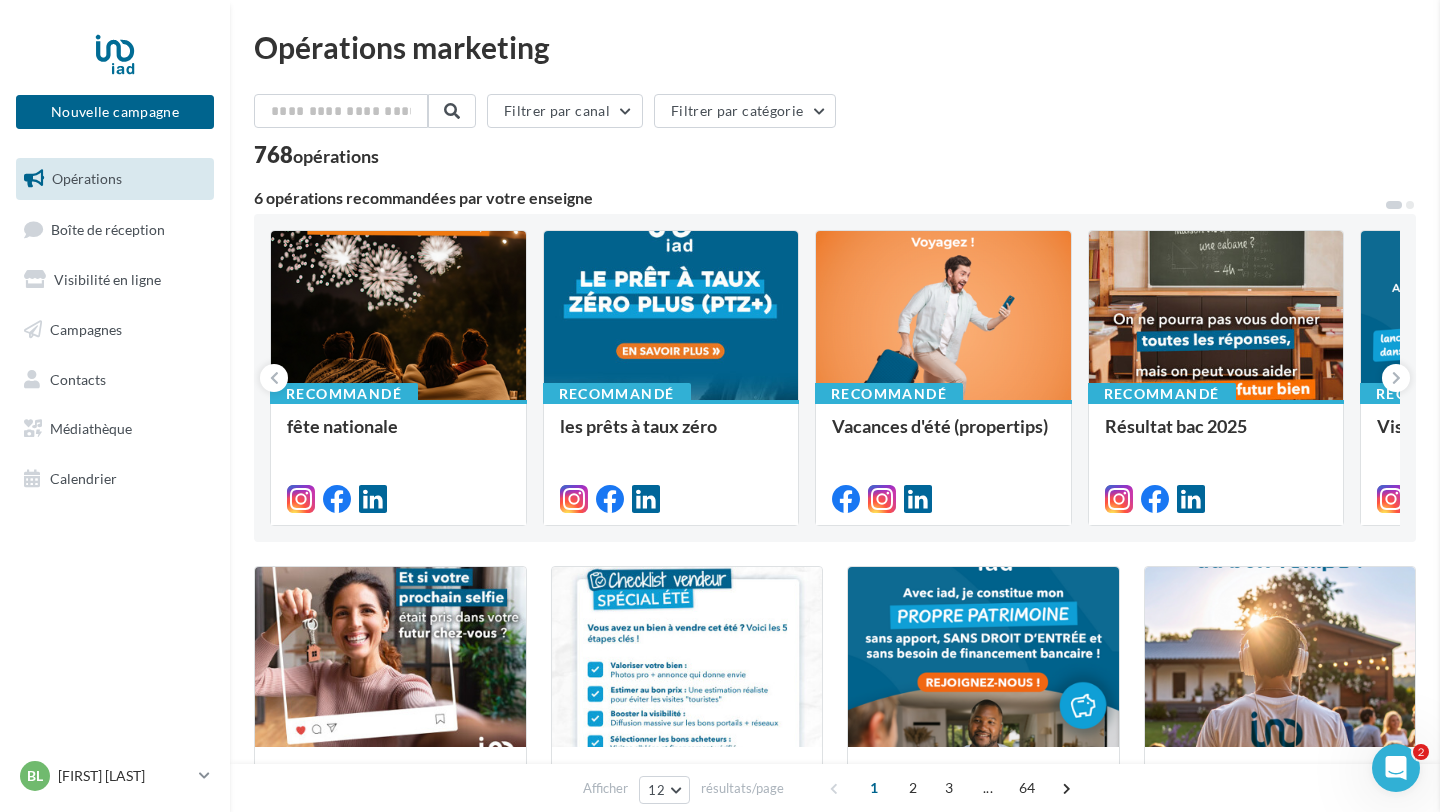 click on "Vacances d'été (propertips)
Description
Non renseignée
Facebook
Nouvelle com Facebook
Type
Post
Prévisualisation
Commentaires
(0)
FB
Ma page Facebook
✈️ Vous êtes prêts ? 📱 Recommandez. 💸 Encaissez. 🌴 Voyagez ! Avec propertips by iad, transformez un simple contact en opportunité… et en budget vacances ! Il suffit de recommander une personne ayant un projet immobilier, et vous pouvez gagner jusqu’à 500€*." at bounding box center [835, 1615] 